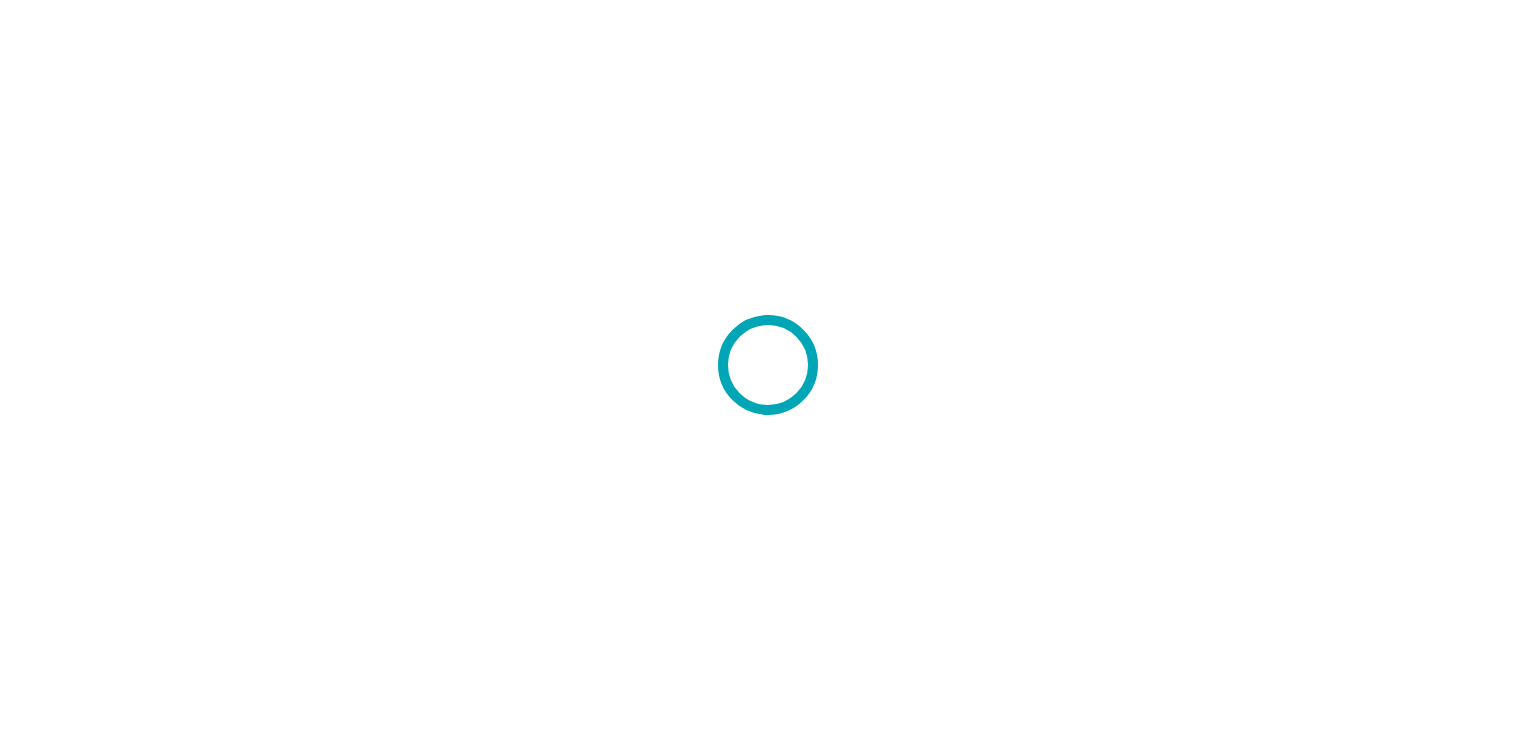 scroll, scrollTop: 0, scrollLeft: 0, axis: both 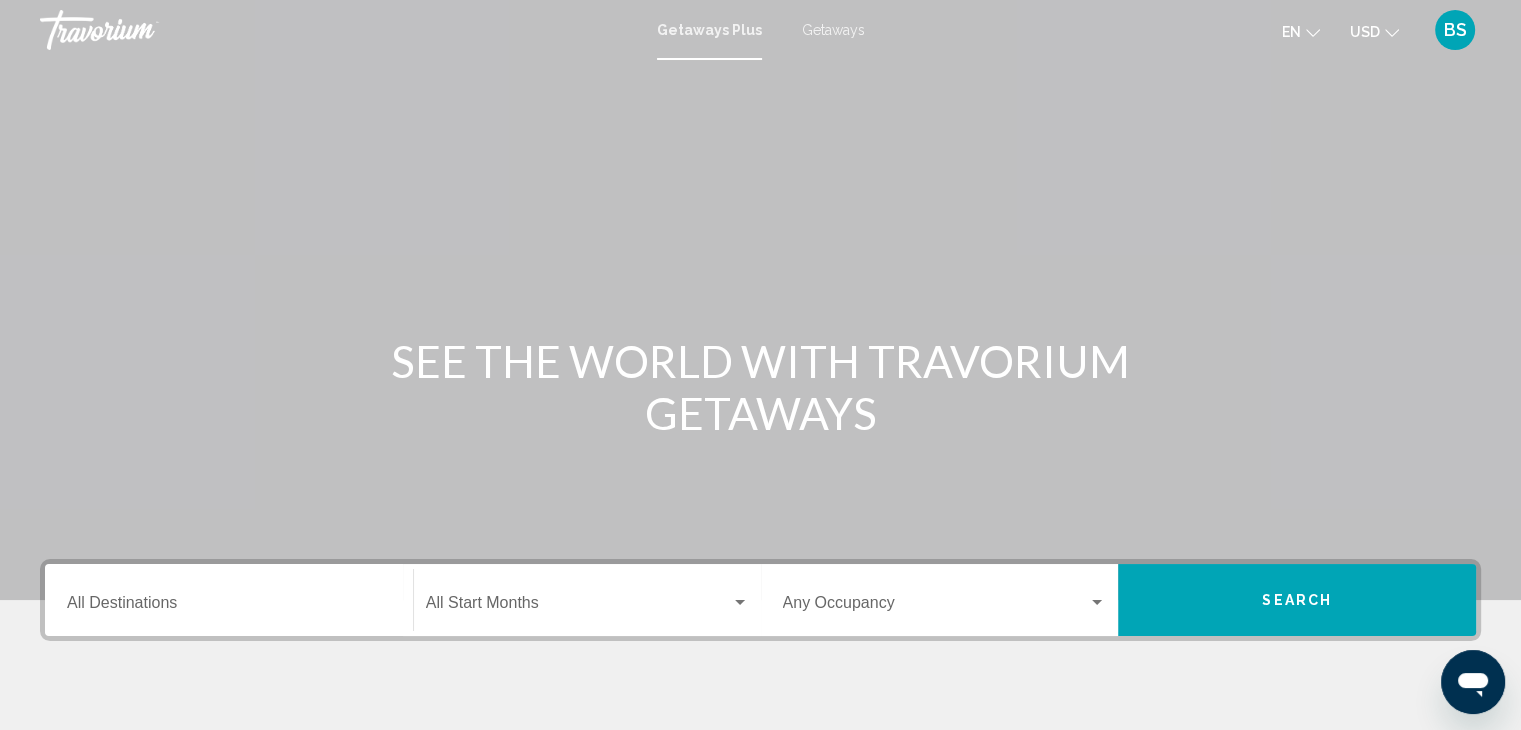 click on "Destination All Destinations" at bounding box center [229, 600] 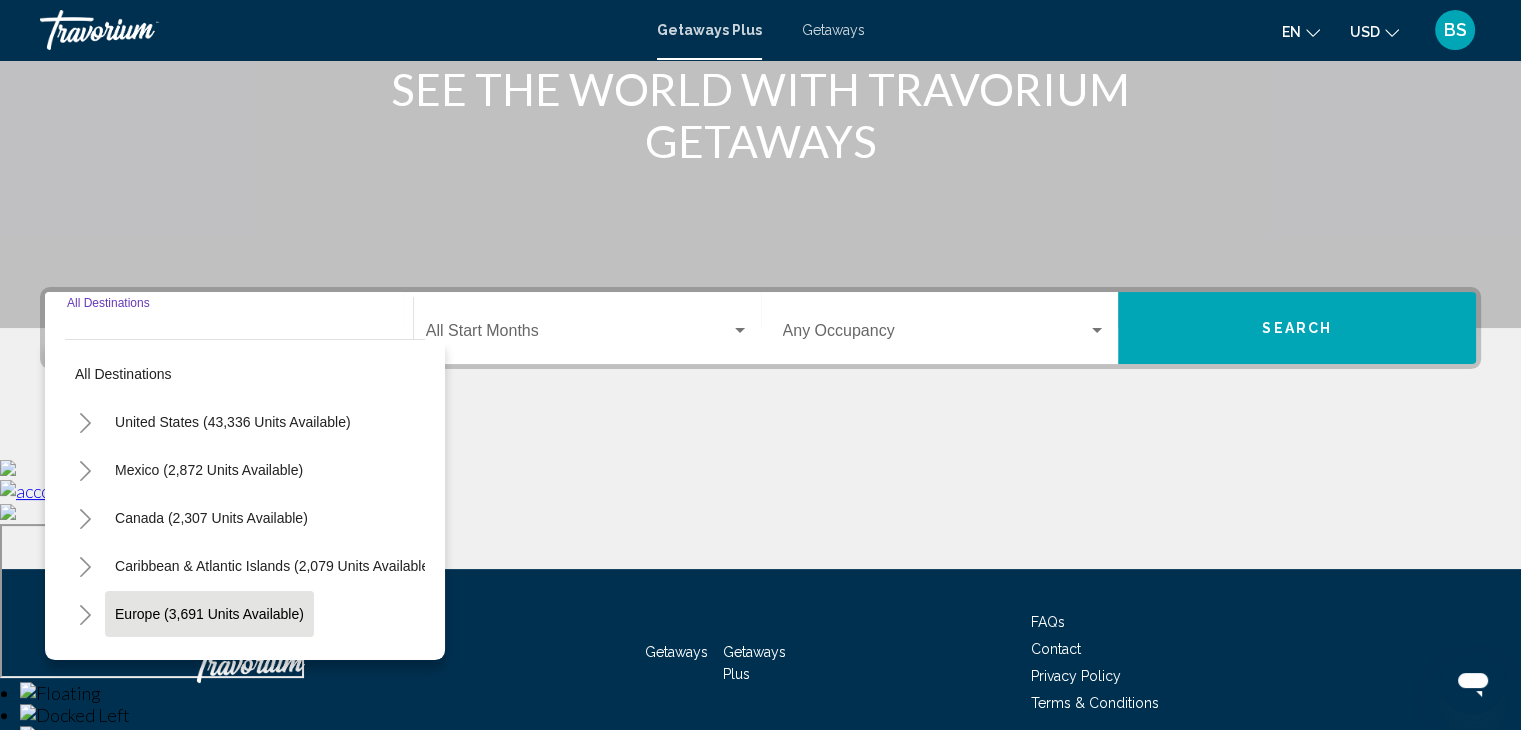 scroll, scrollTop: 356, scrollLeft: 0, axis: vertical 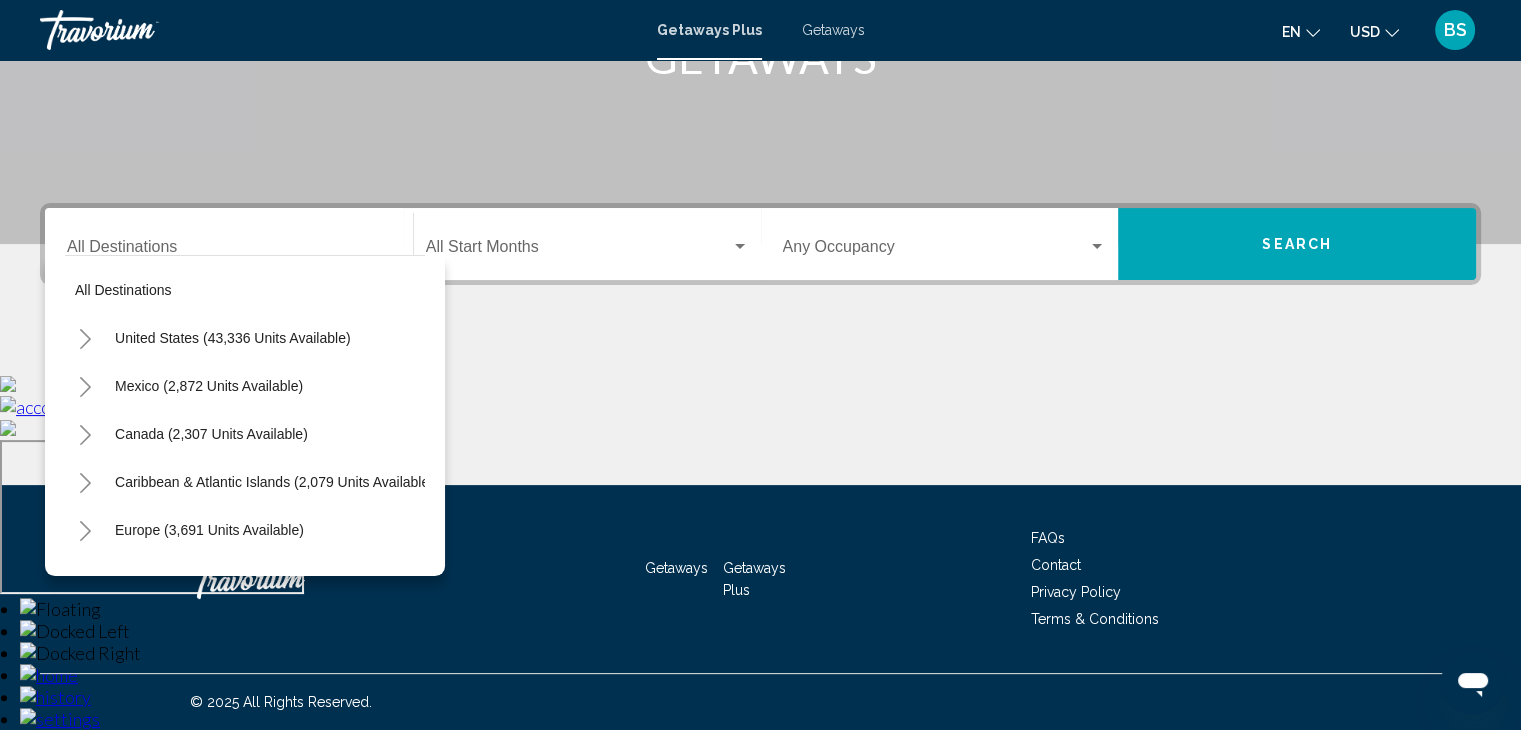 click on "Destination All Destinations" at bounding box center [229, 244] 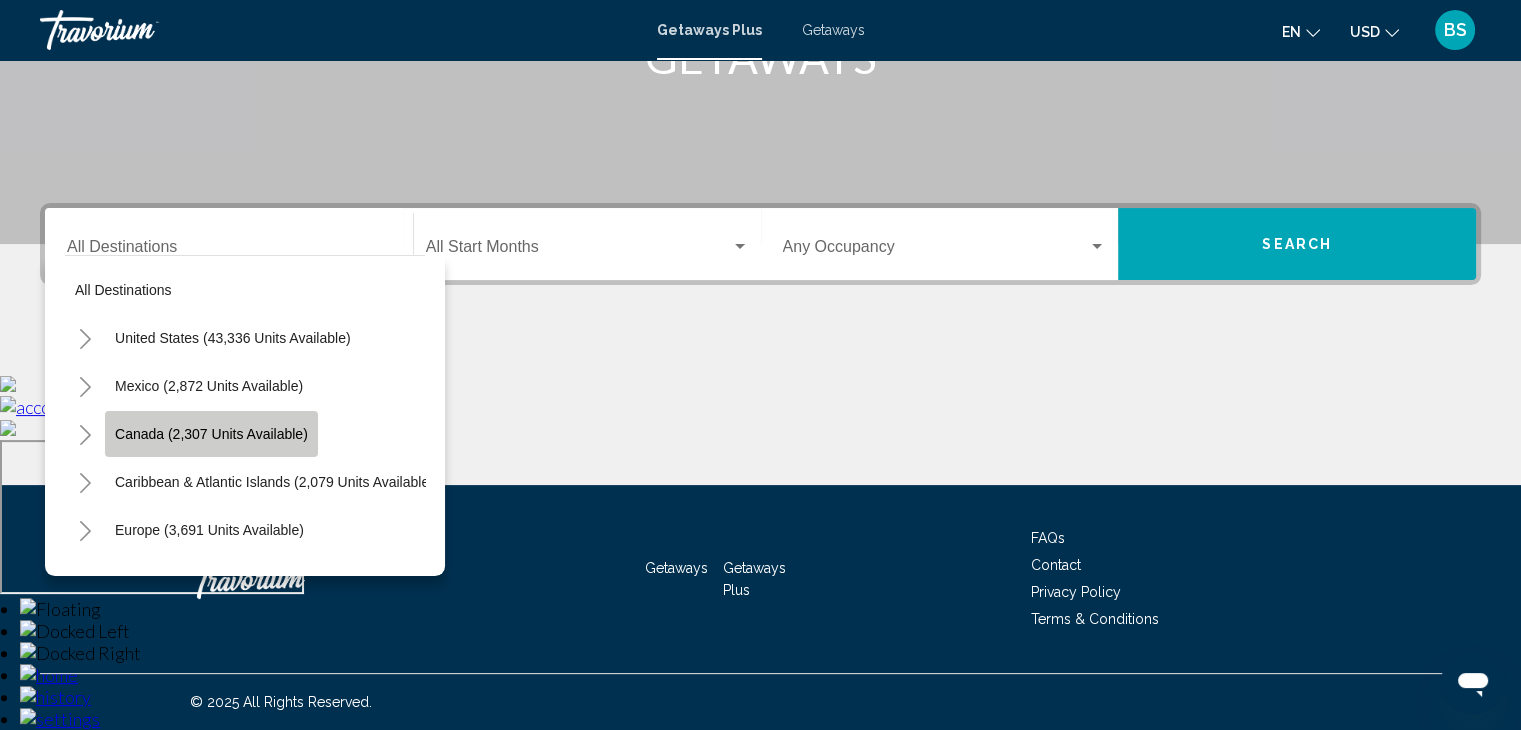 click on "Canada (2,307 units available)" 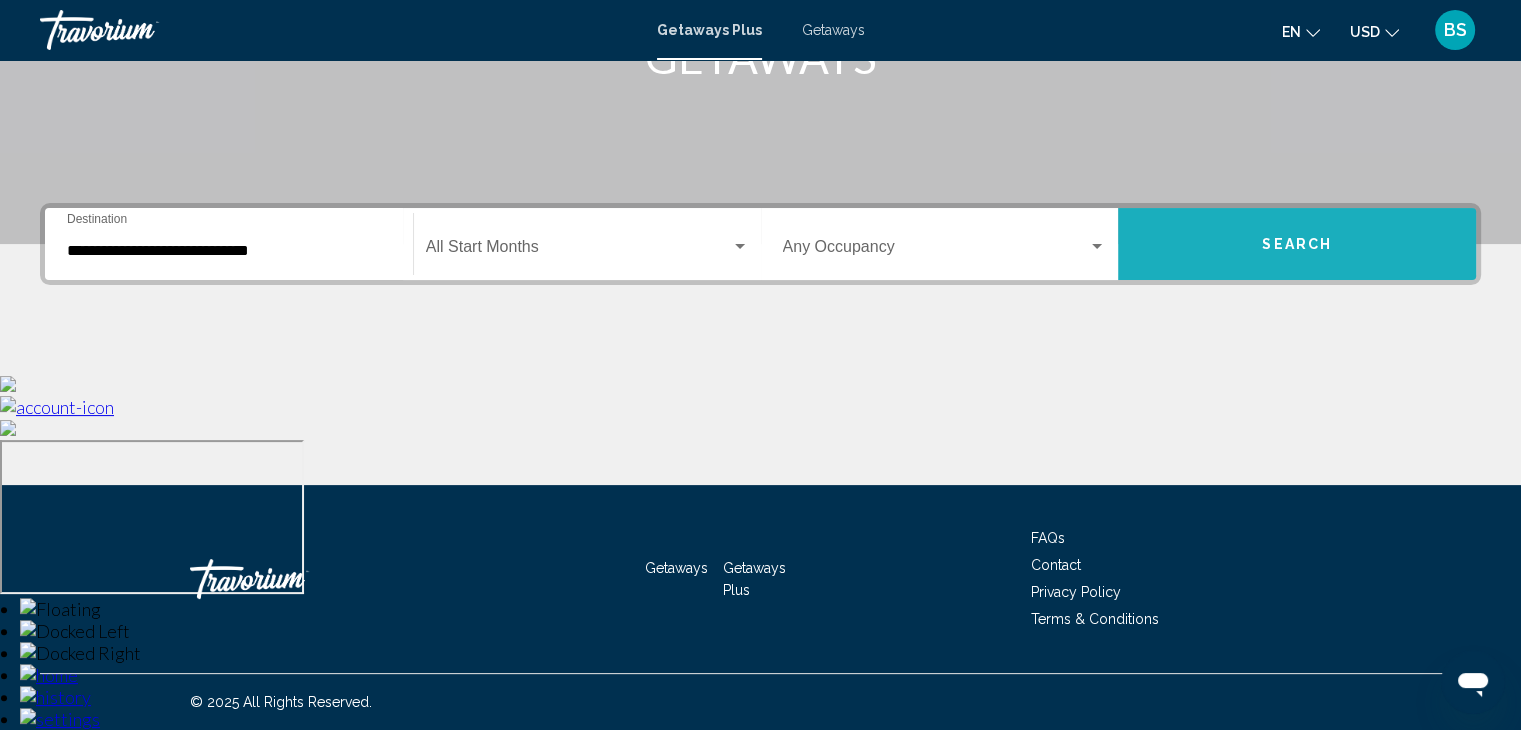 click on "Search" at bounding box center (1297, 244) 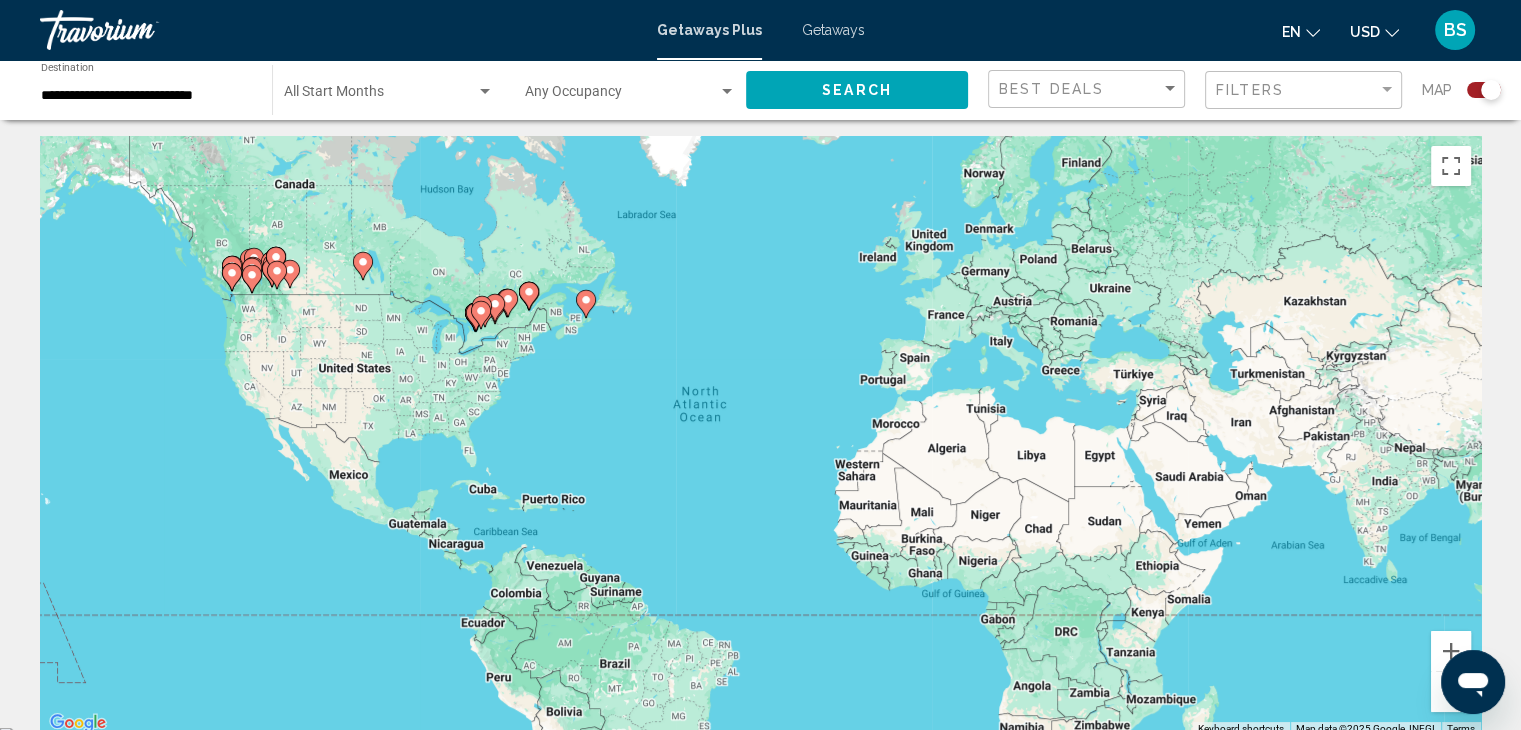scroll, scrollTop: 0, scrollLeft: 0, axis: both 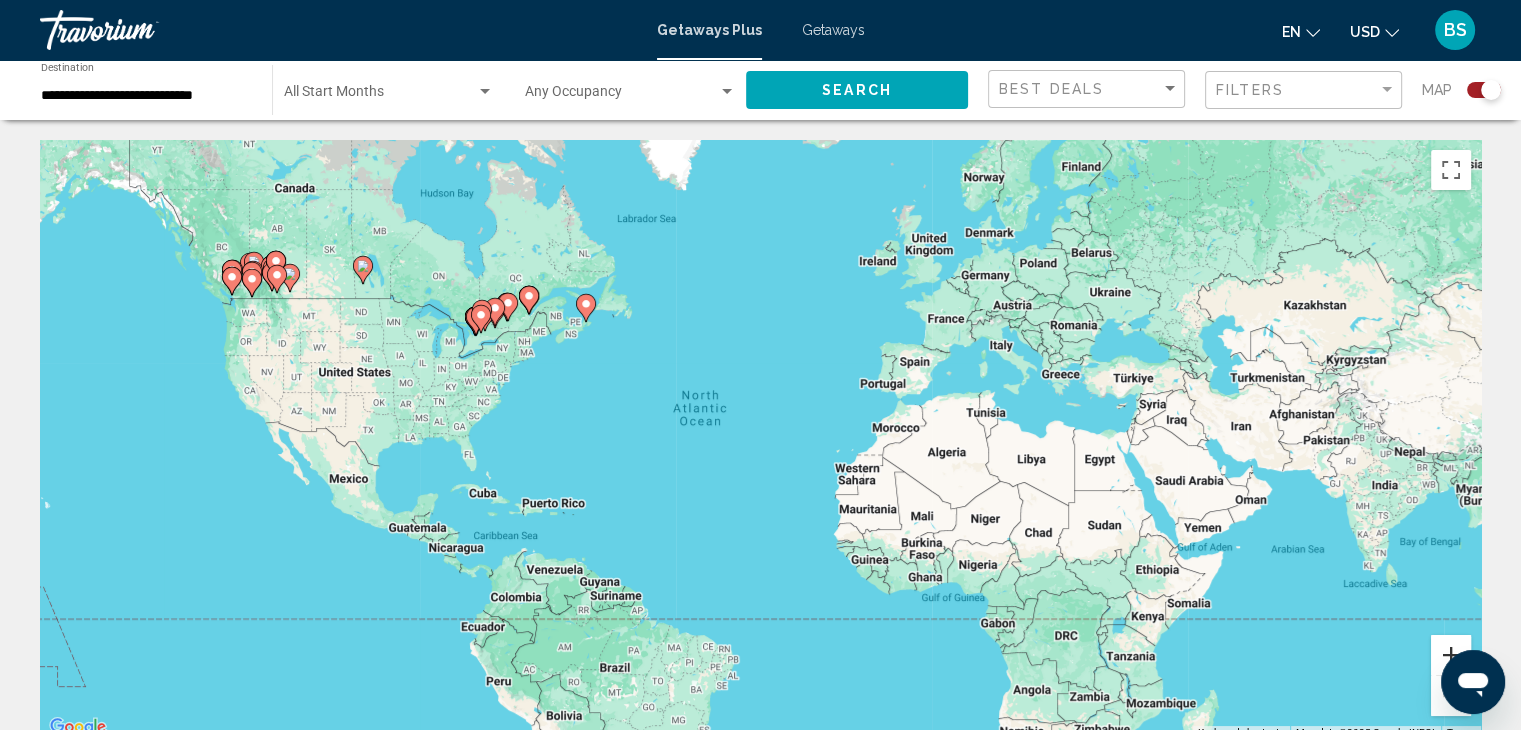 click at bounding box center (1451, 655) 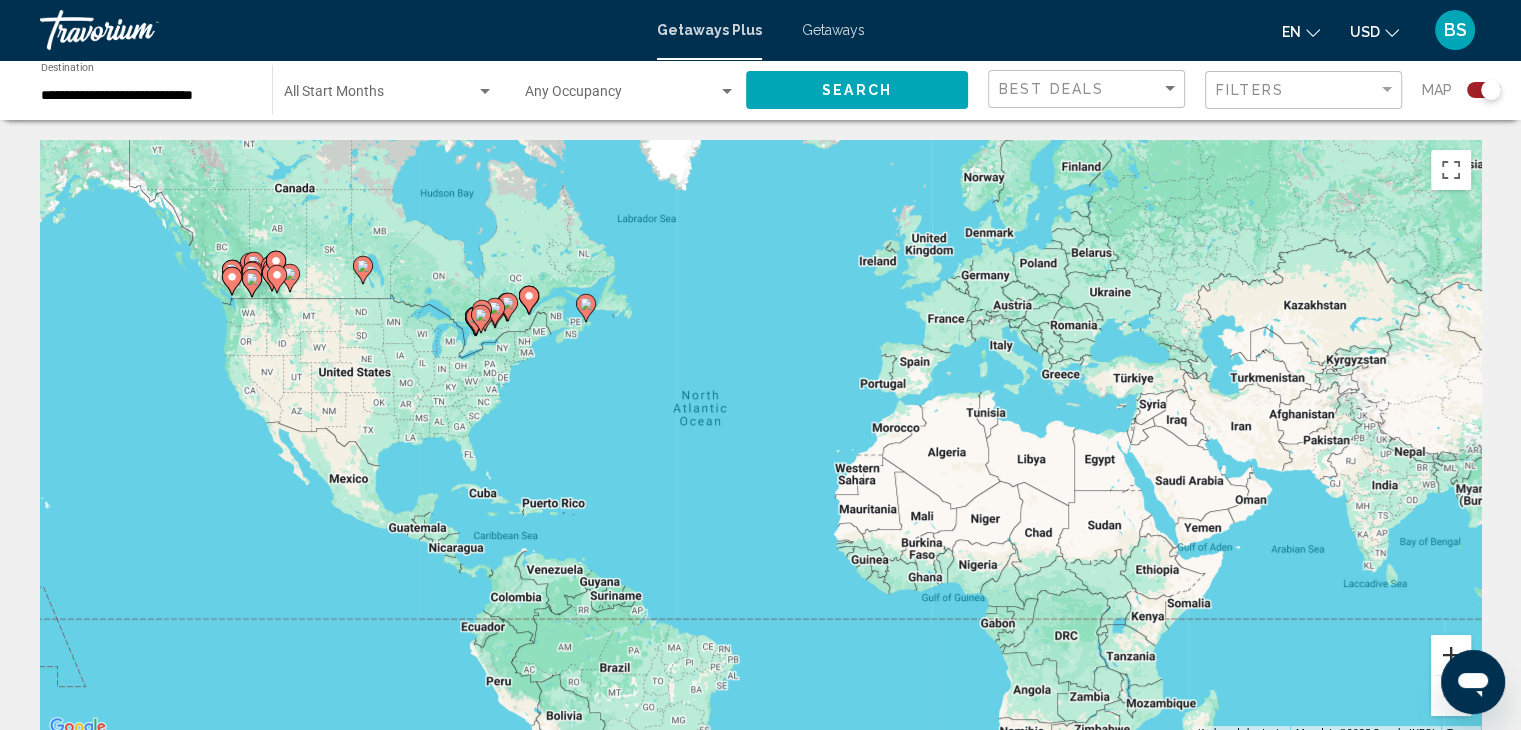click at bounding box center (1451, 655) 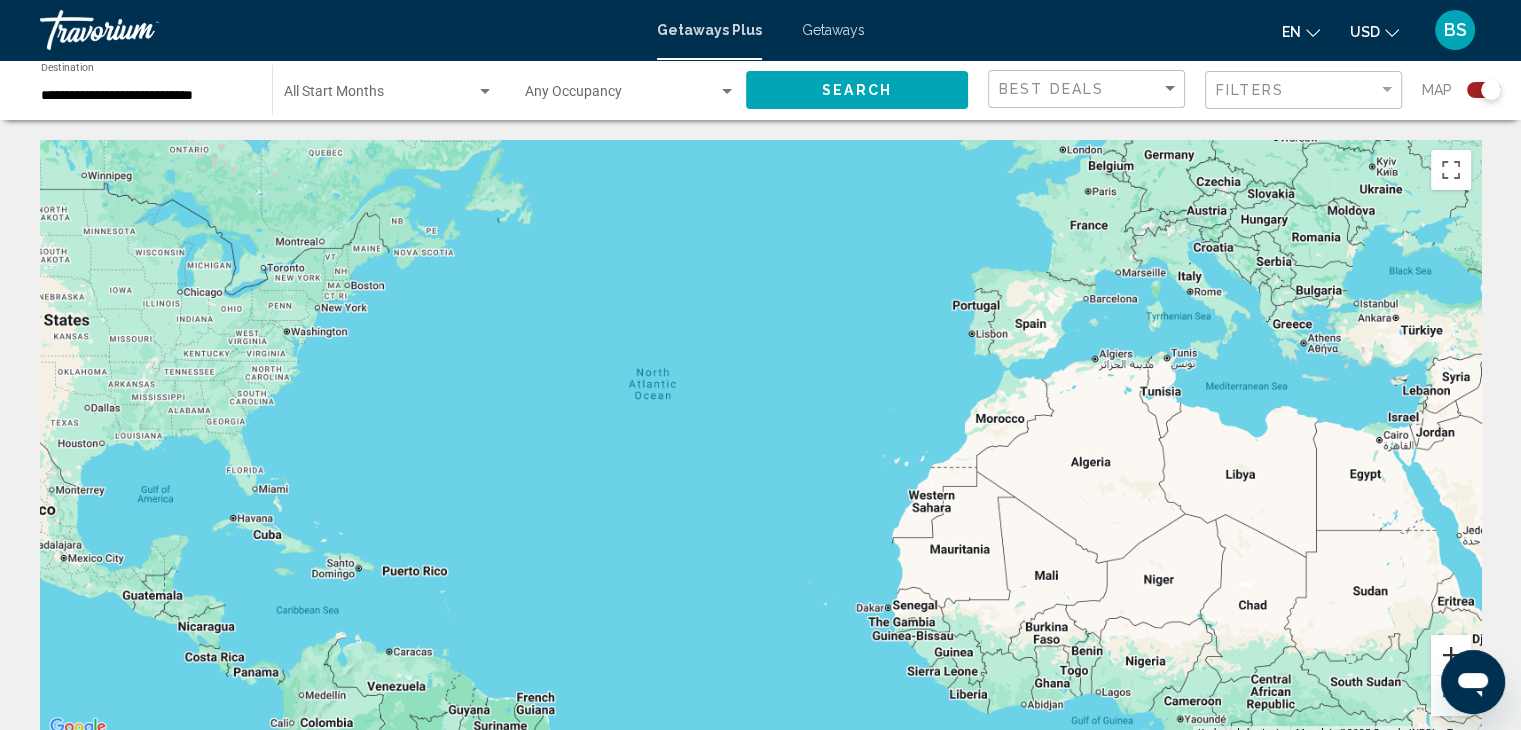 click at bounding box center [1451, 655] 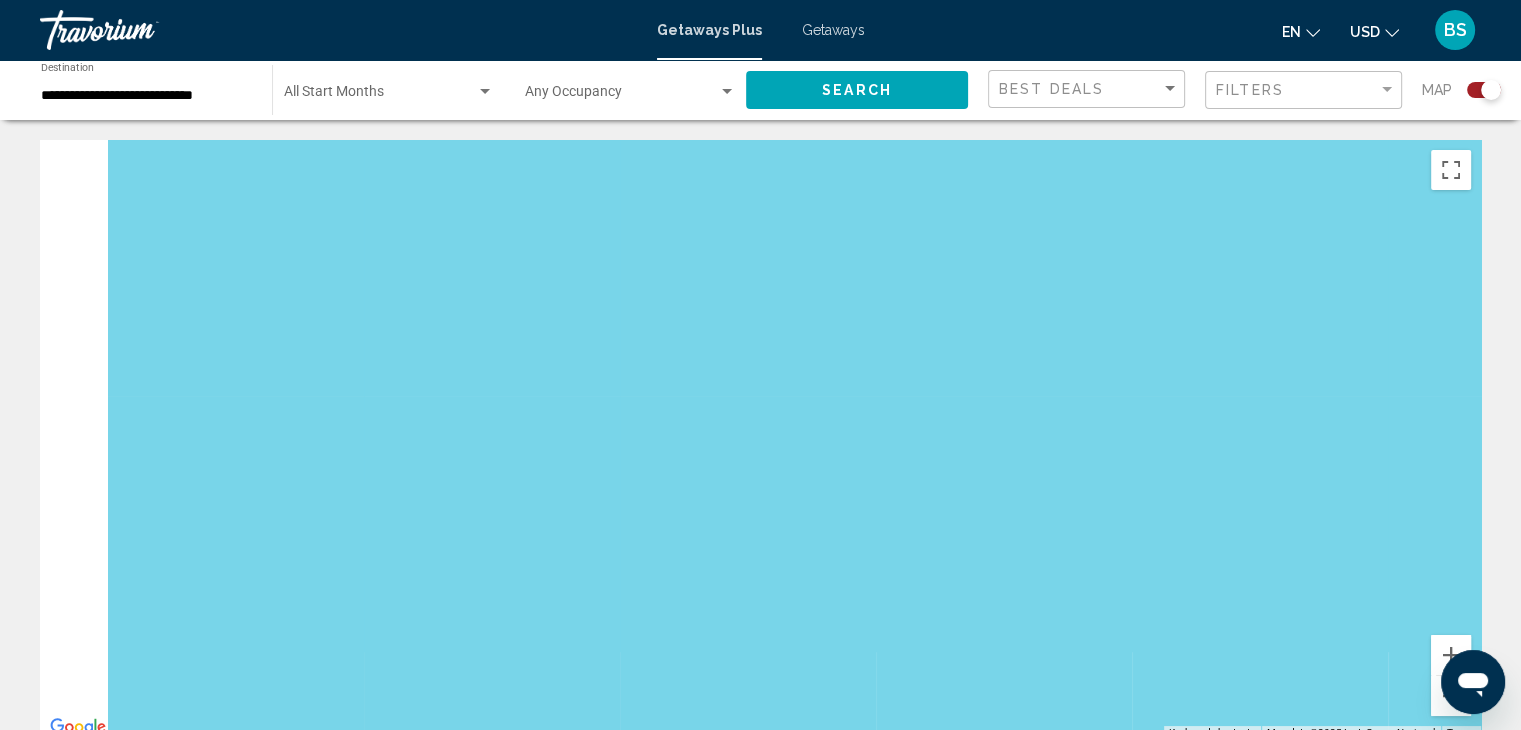 drag, startPoint x: 516, startPoint y: 430, endPoint x: 1157, endPoint y: 484, distance: 643.27057 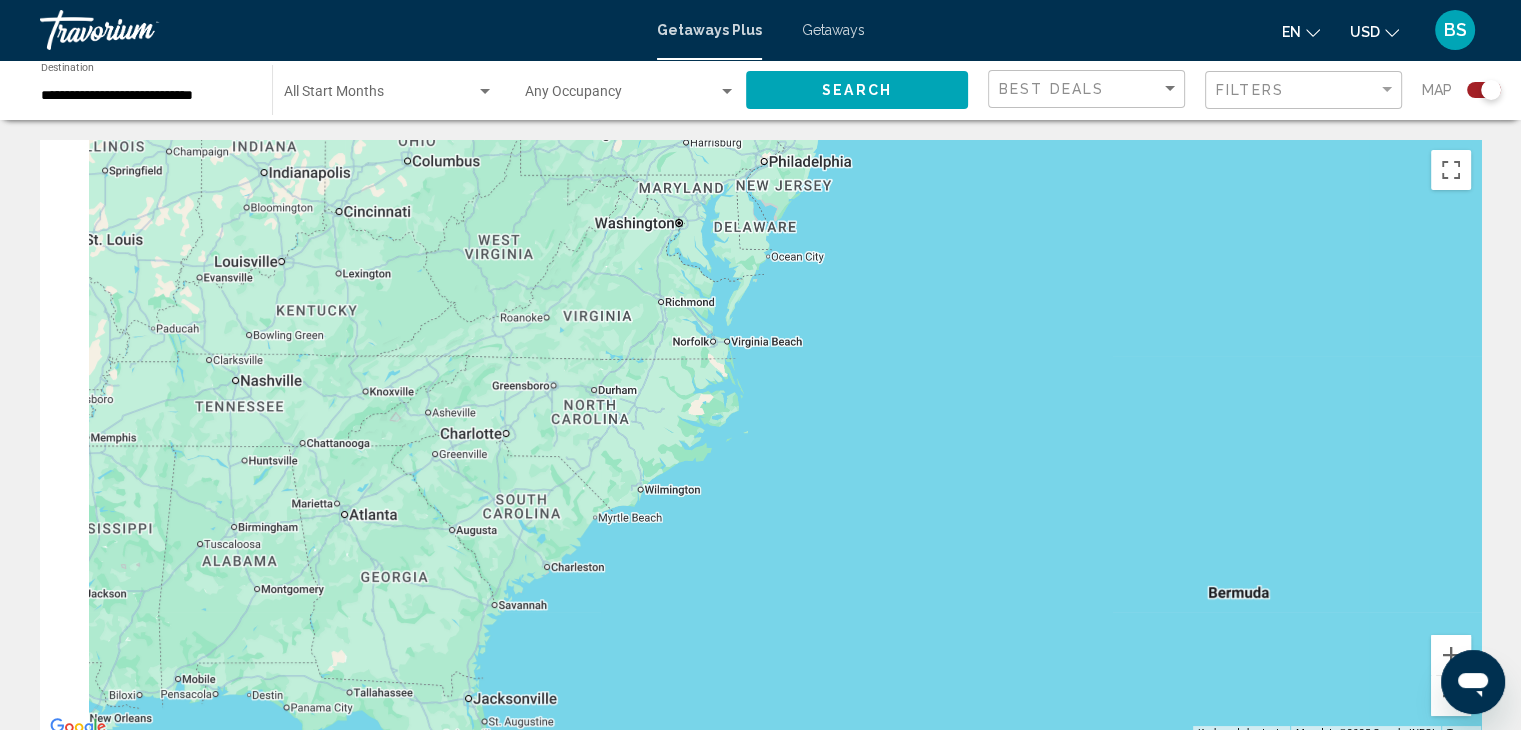 drag, startPoint x: 528, startPoint y: 424, endPoint x: 1237, endPoint y: 571, distance: 724.07874 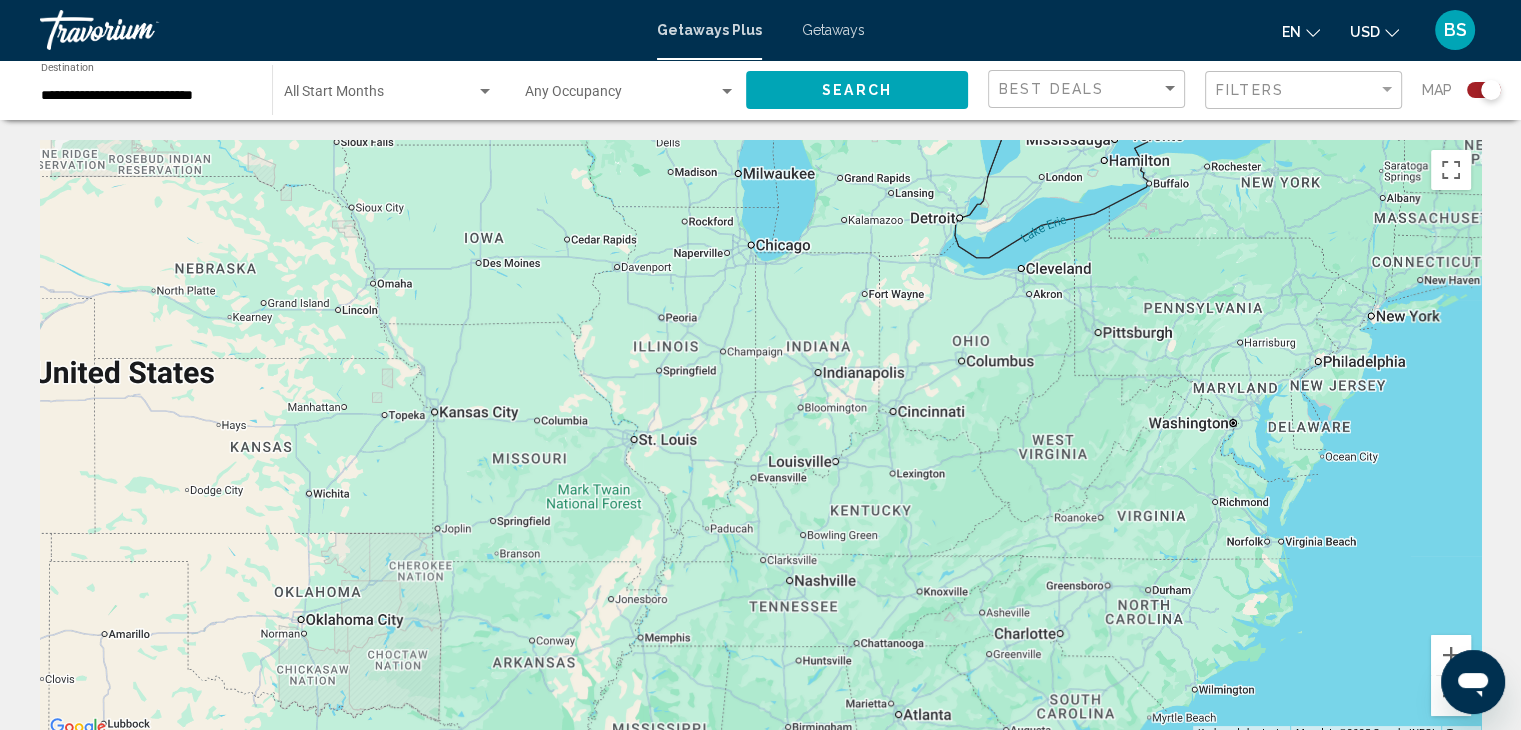 drag, startPoint x: 672, startPoint y: 433, endPoint x: 1032, endPoint y: 624, distance: 407.53036 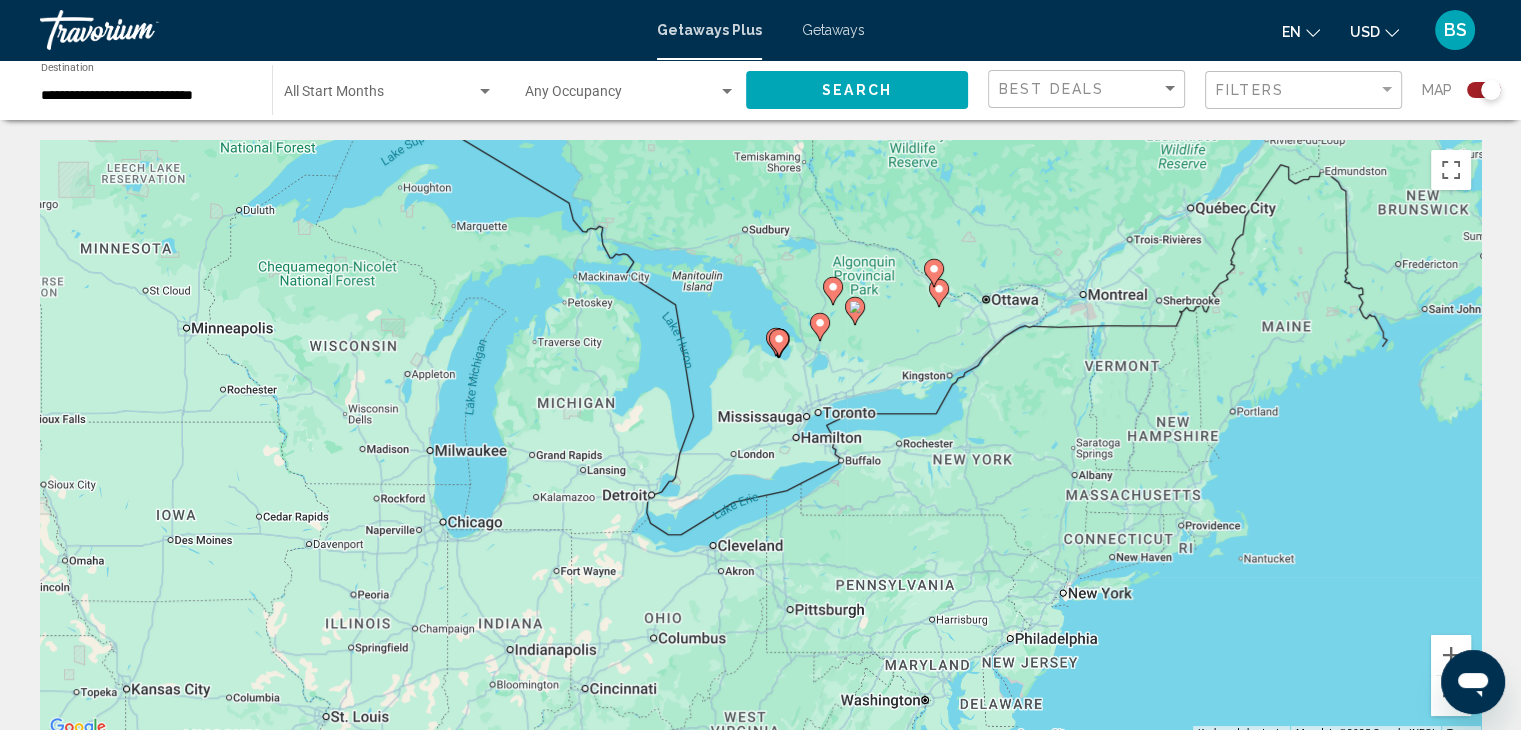 drag, startPoint x: 724, startPoint y: 435, endPoint x: 428, endPoint y: 677, distance: 382.33493 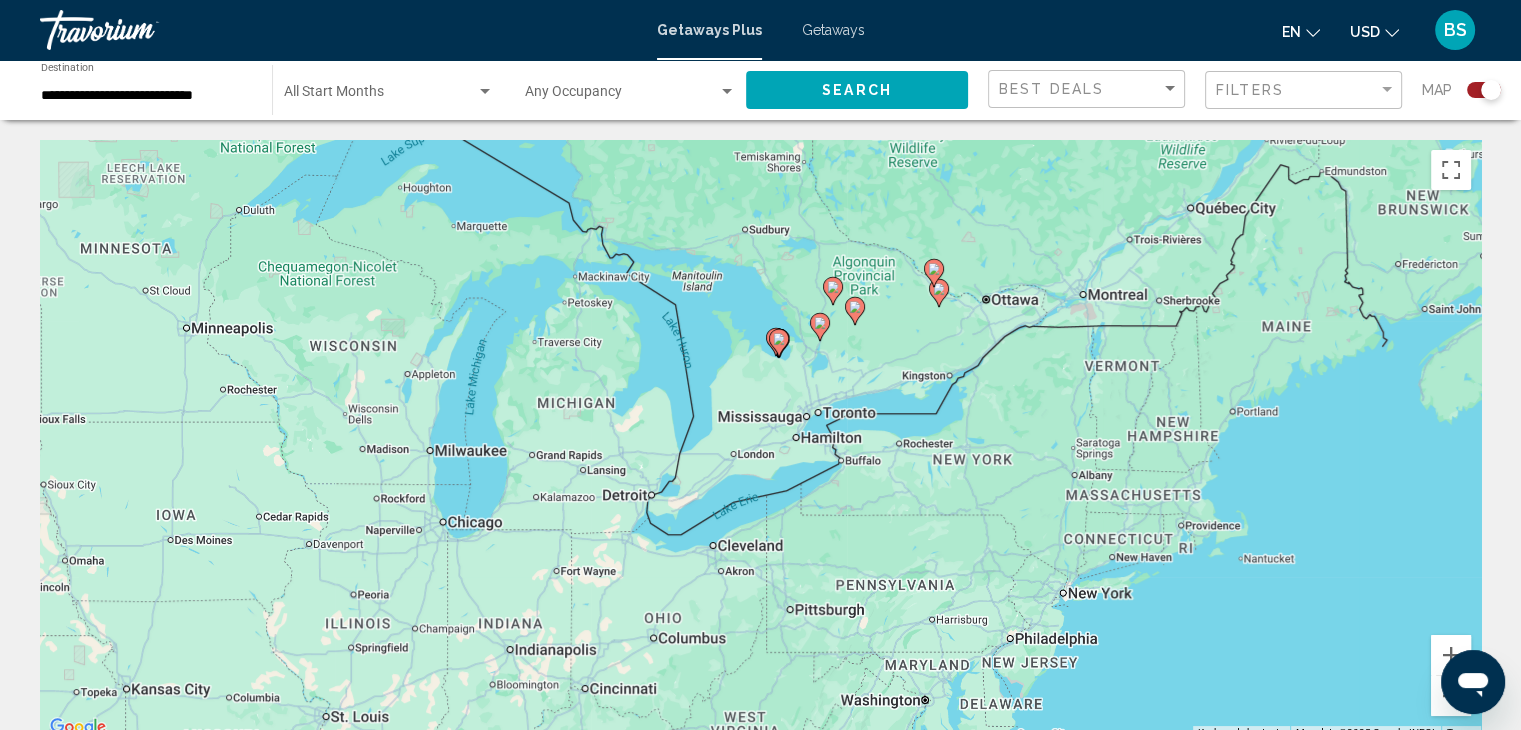 click on "To activate drag with keyboard, press Alt + Enter. Once in keyboard drag state, use the arrow keys to move the marker. To complete the drag, press the Enter key. To cancel, press Escape." at bounding box center (760, 440) 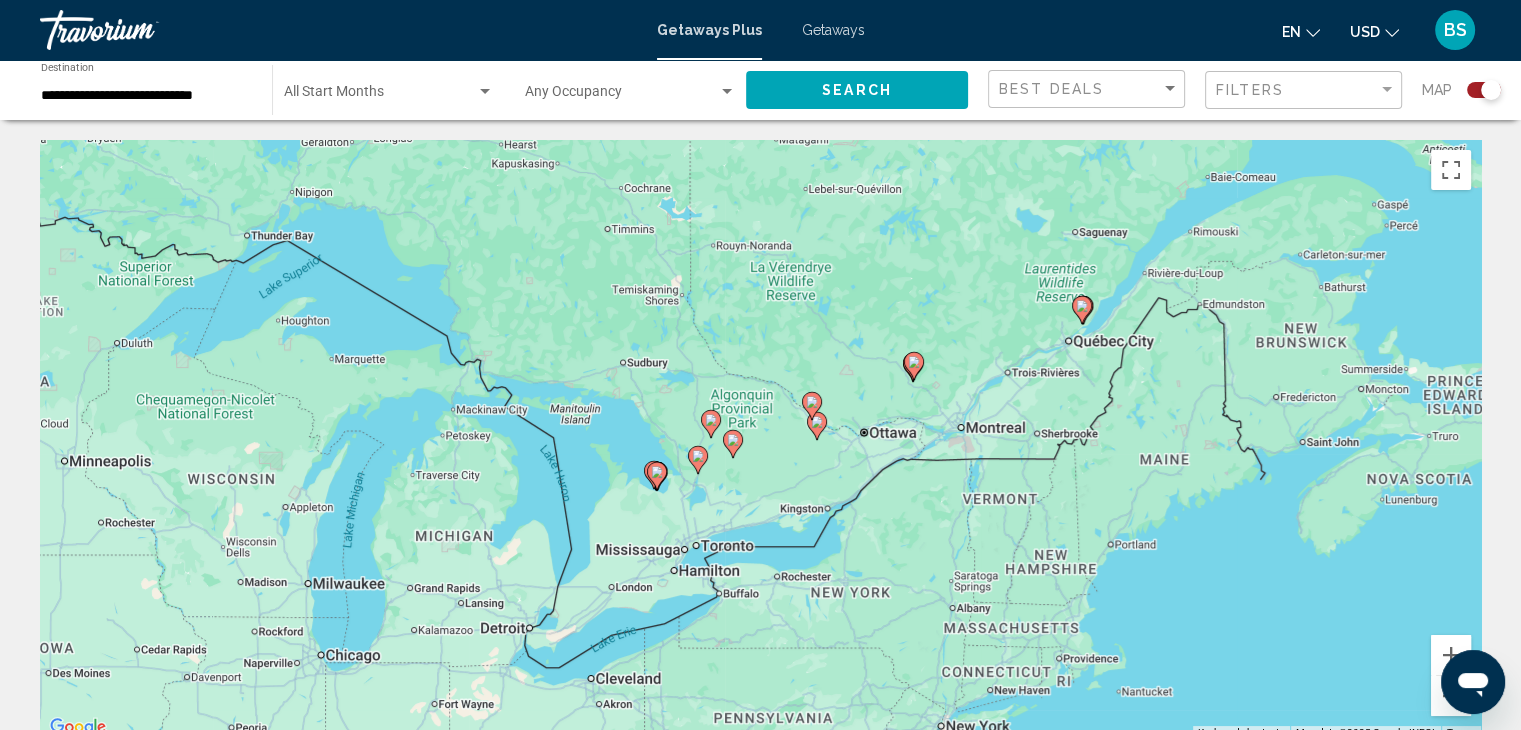 drag, startPoint x: 814, startPoint y: 484, endPoint x: 691, endPoint y: 619, distance: 182.63077 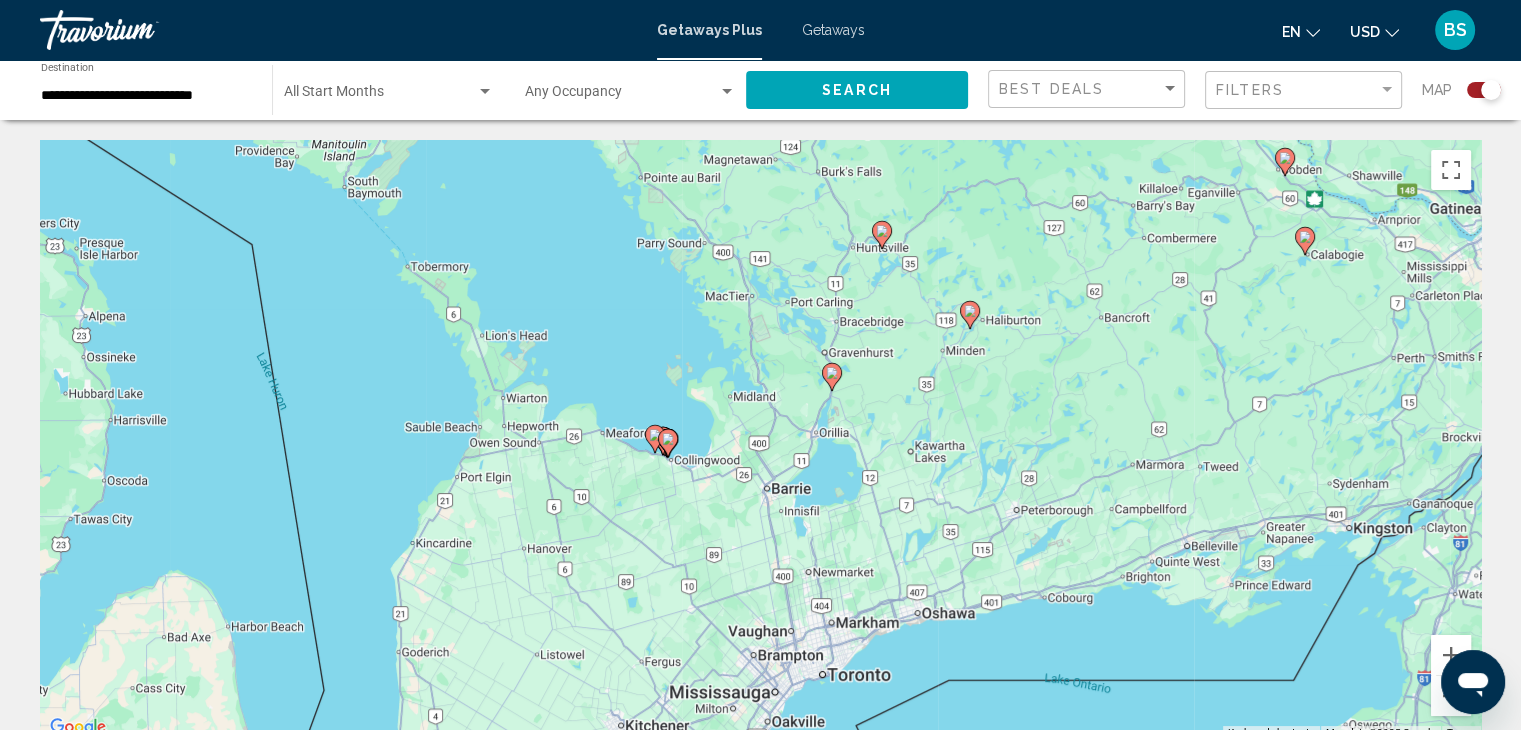 click 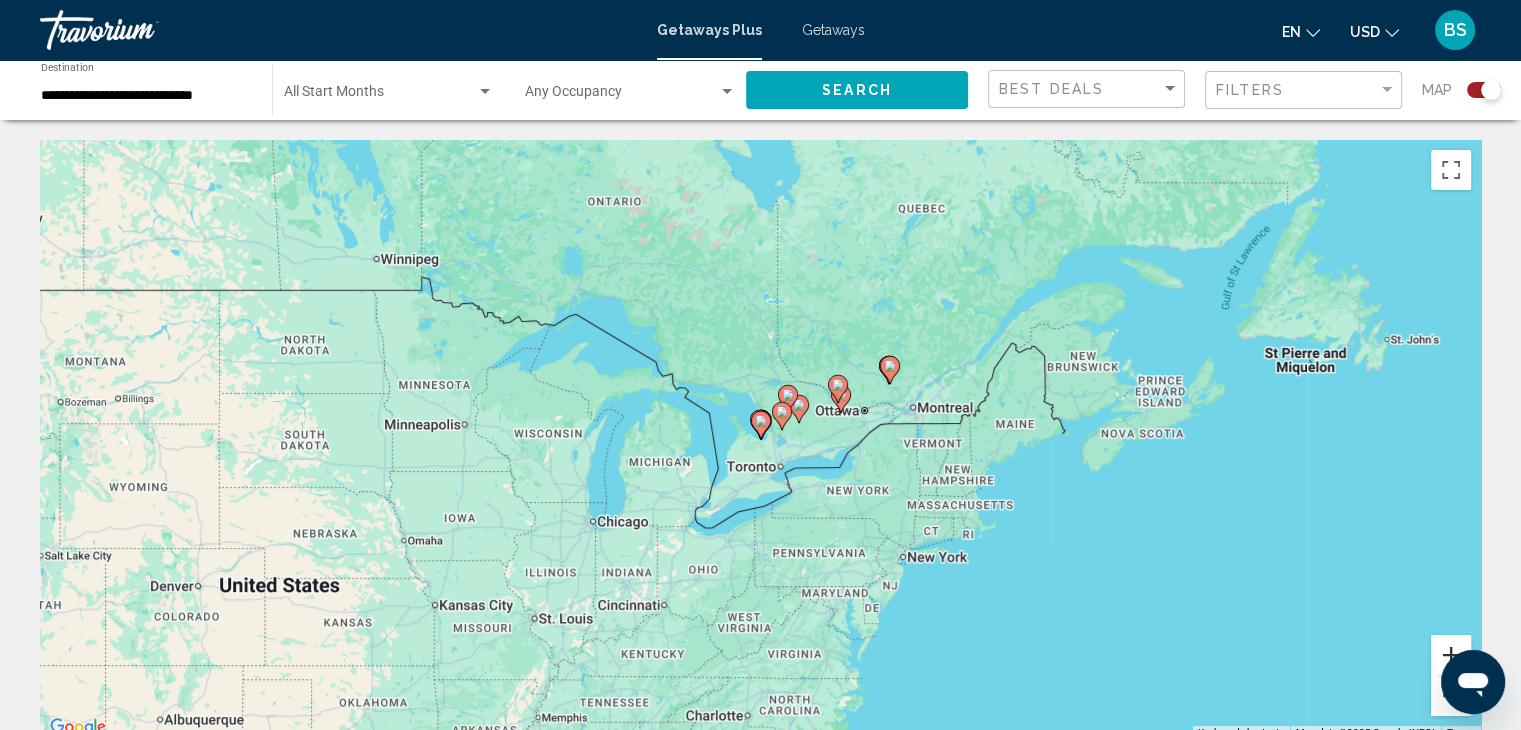 click at bounding box center [1451, 655] 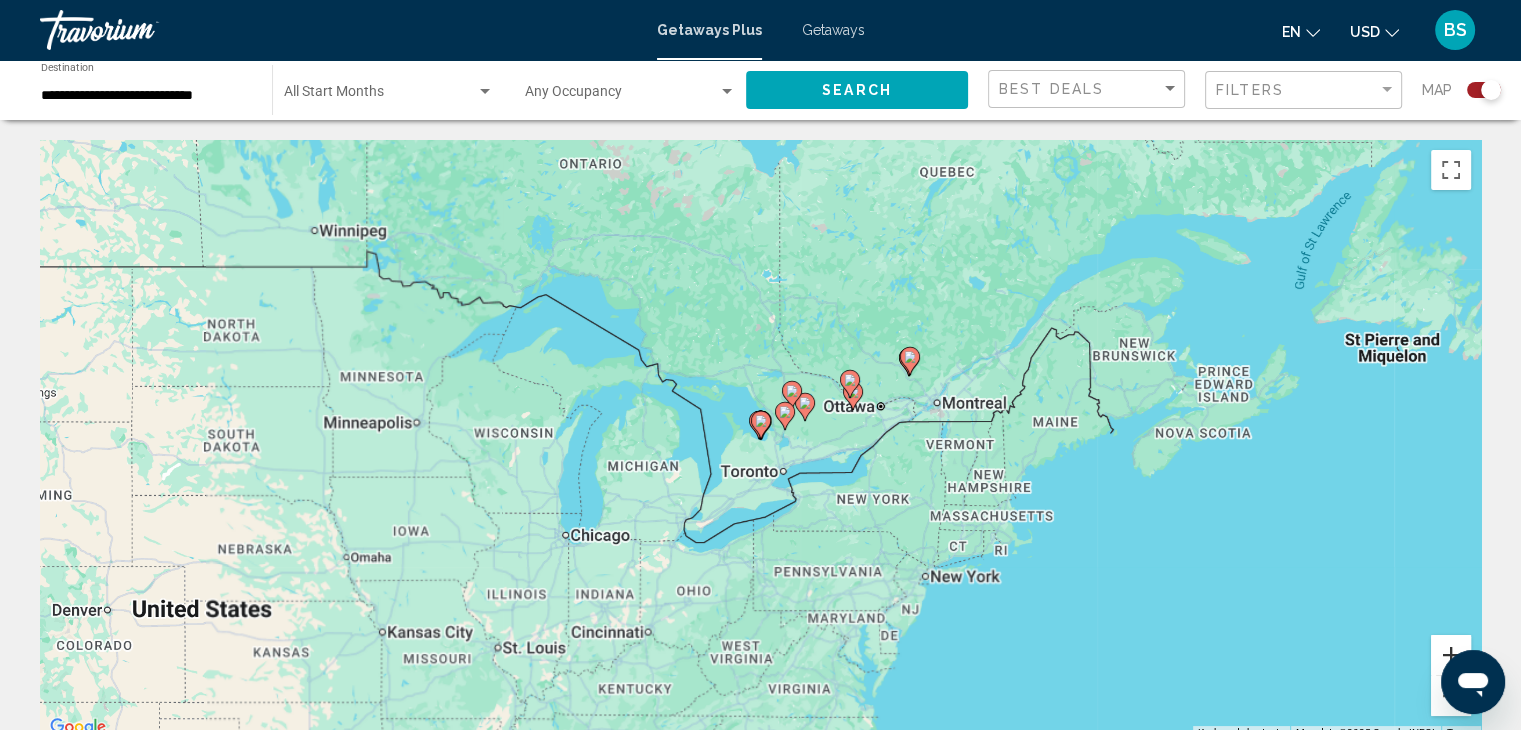 click at bounding box center [1451, 655] 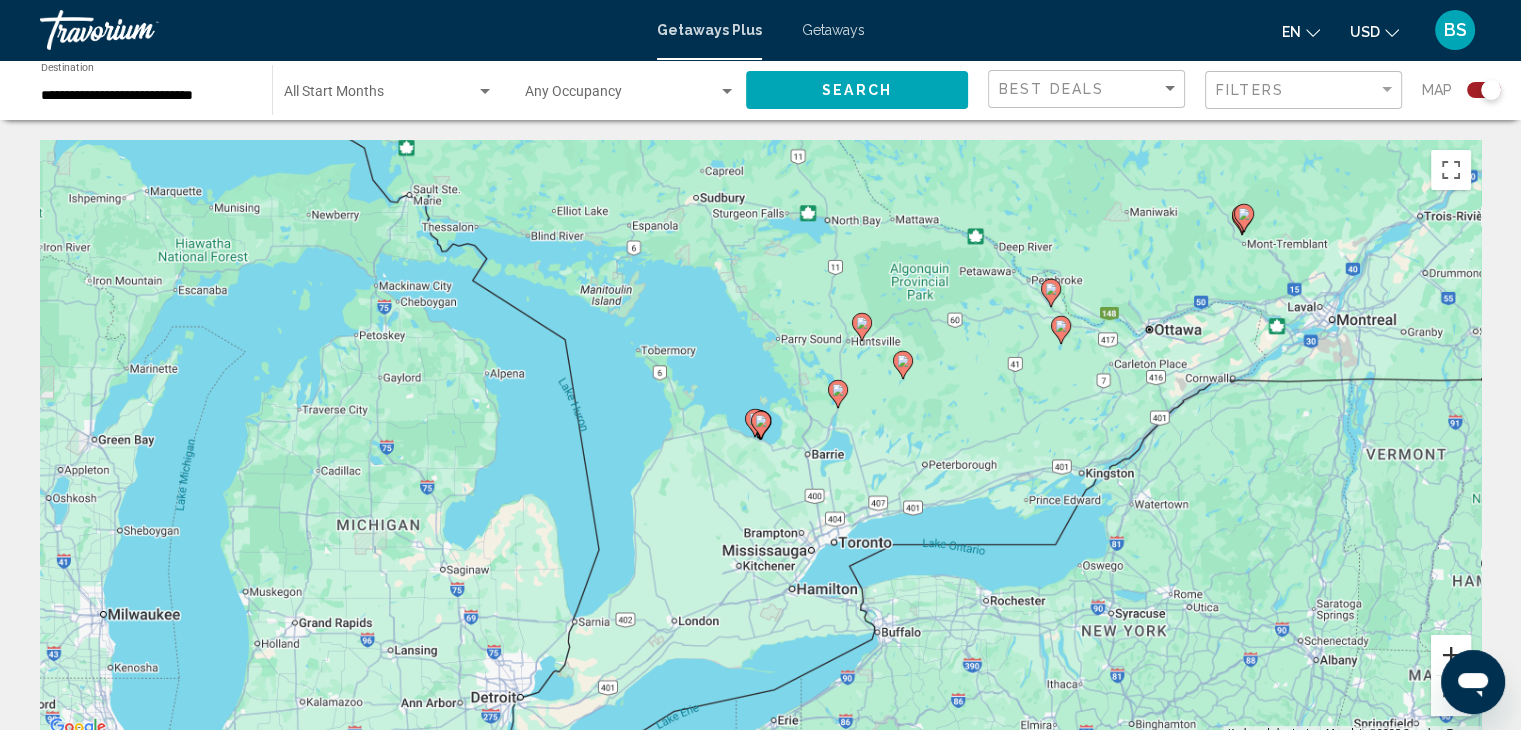 click at bounding box center [1451, 655] 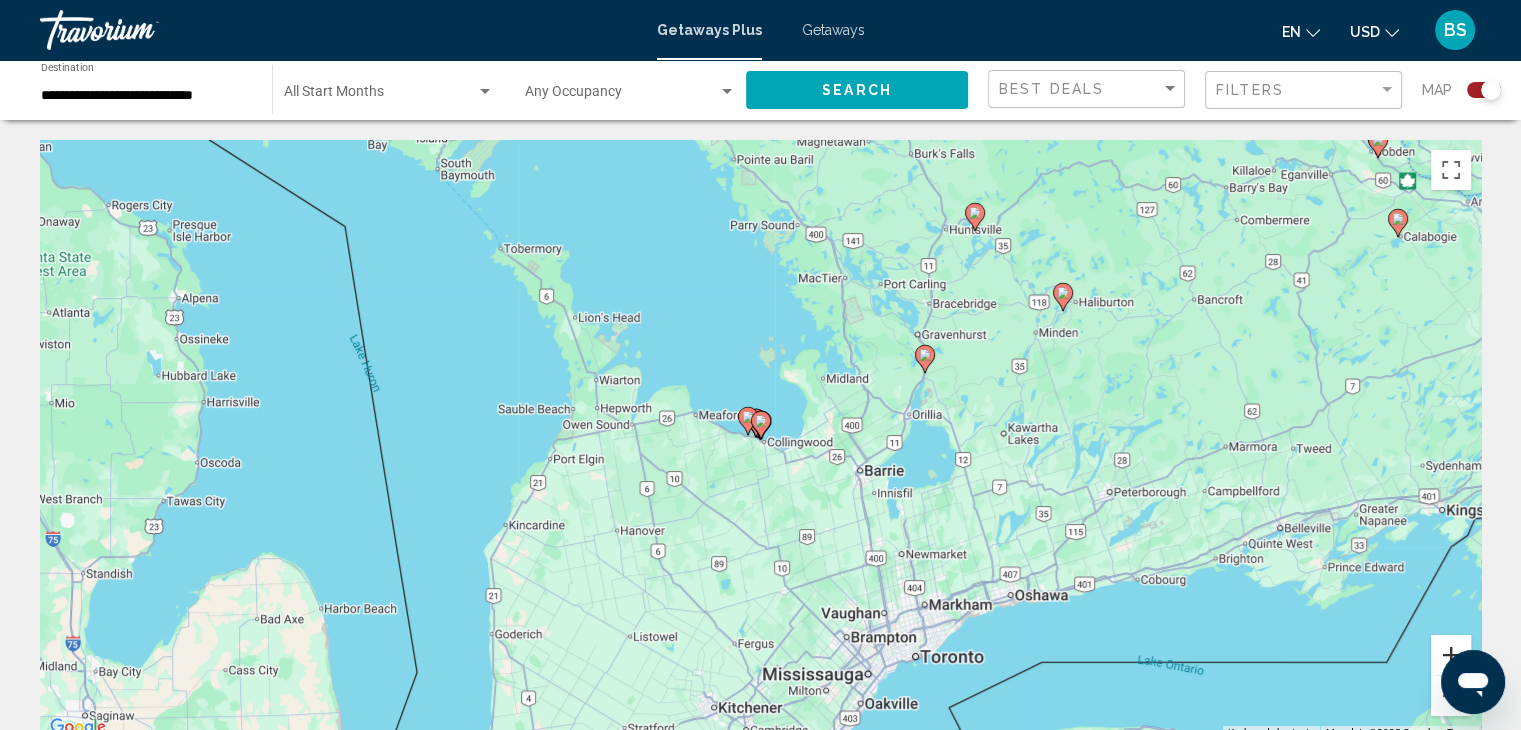 click at bounding box center [1451, 655] 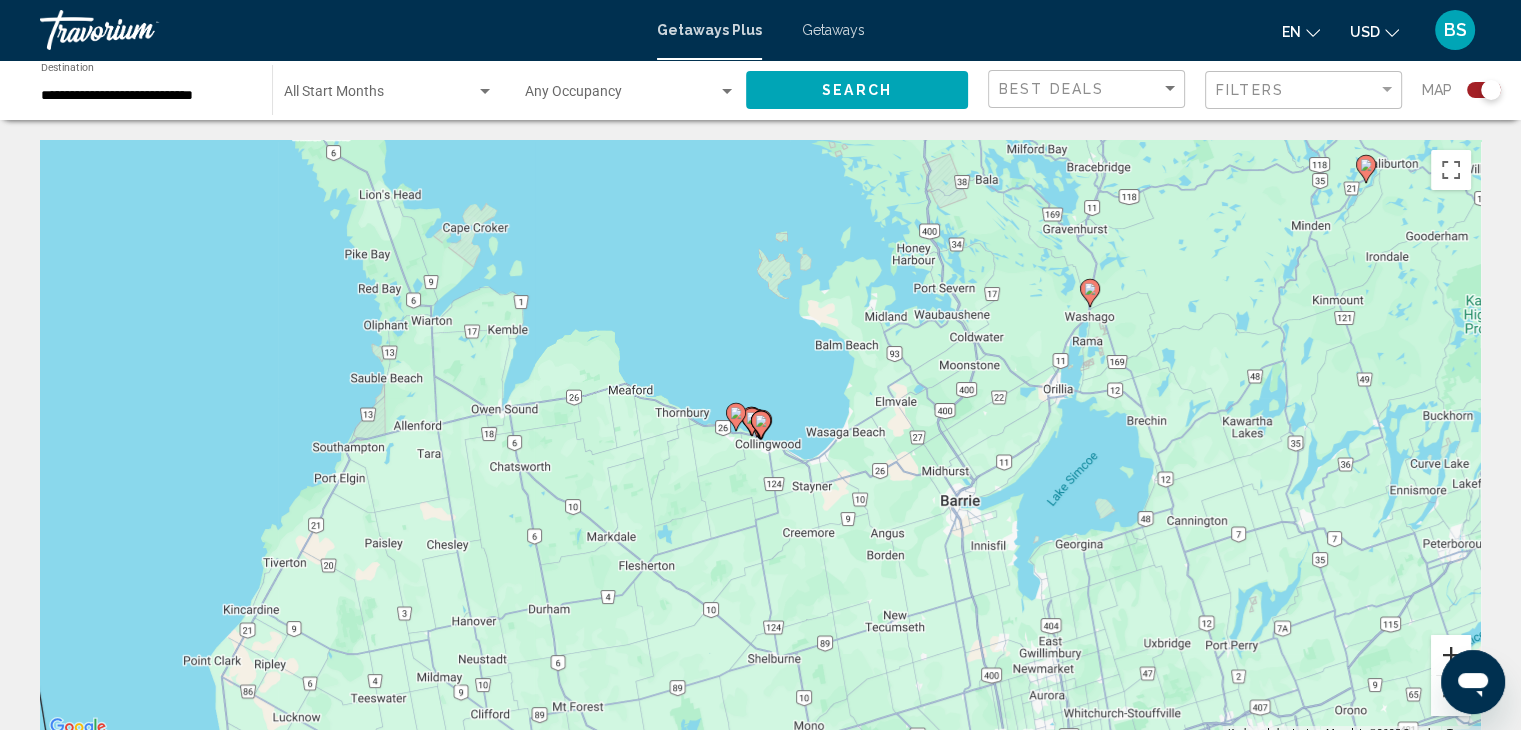 click at bounding box center (1451, 655) 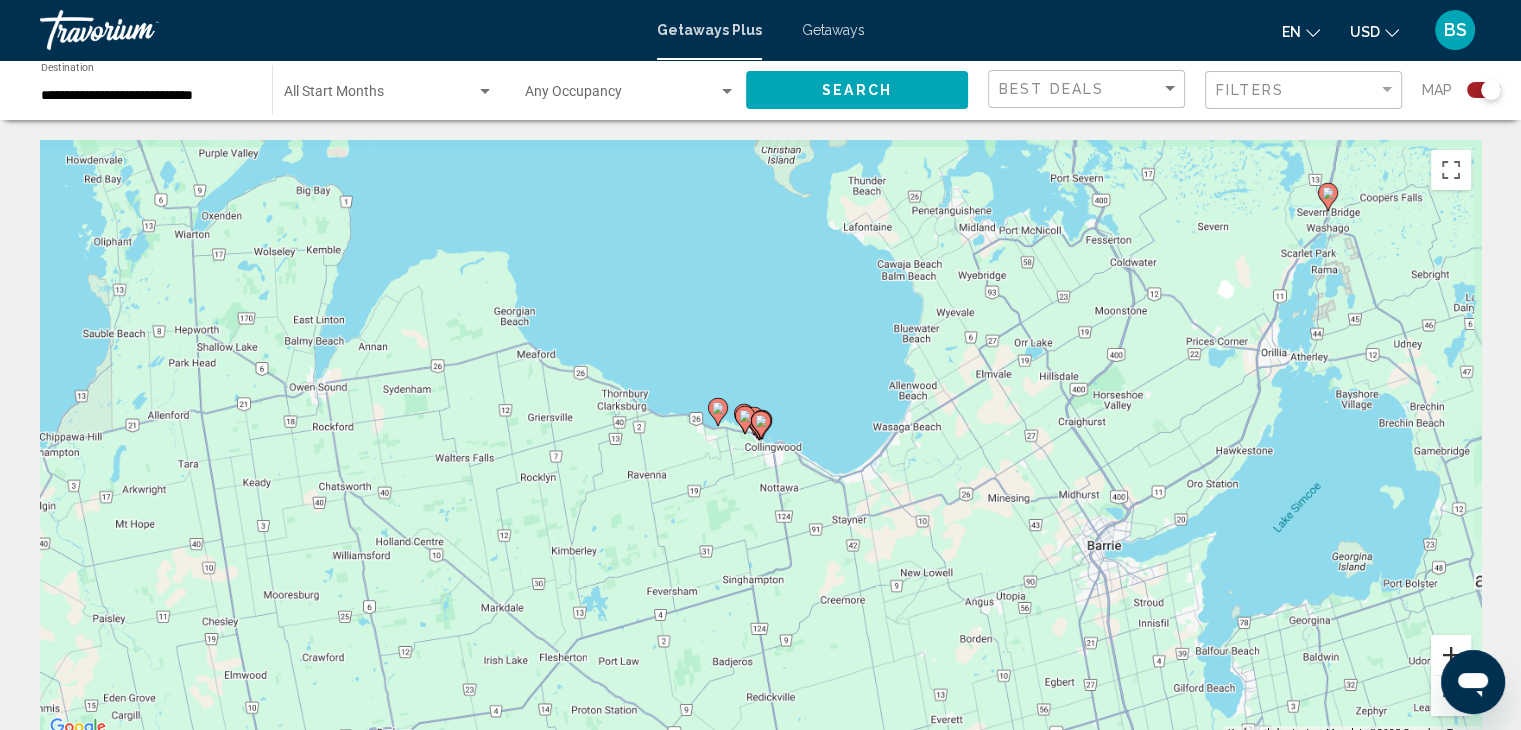click at bounding box center [1451, 655] 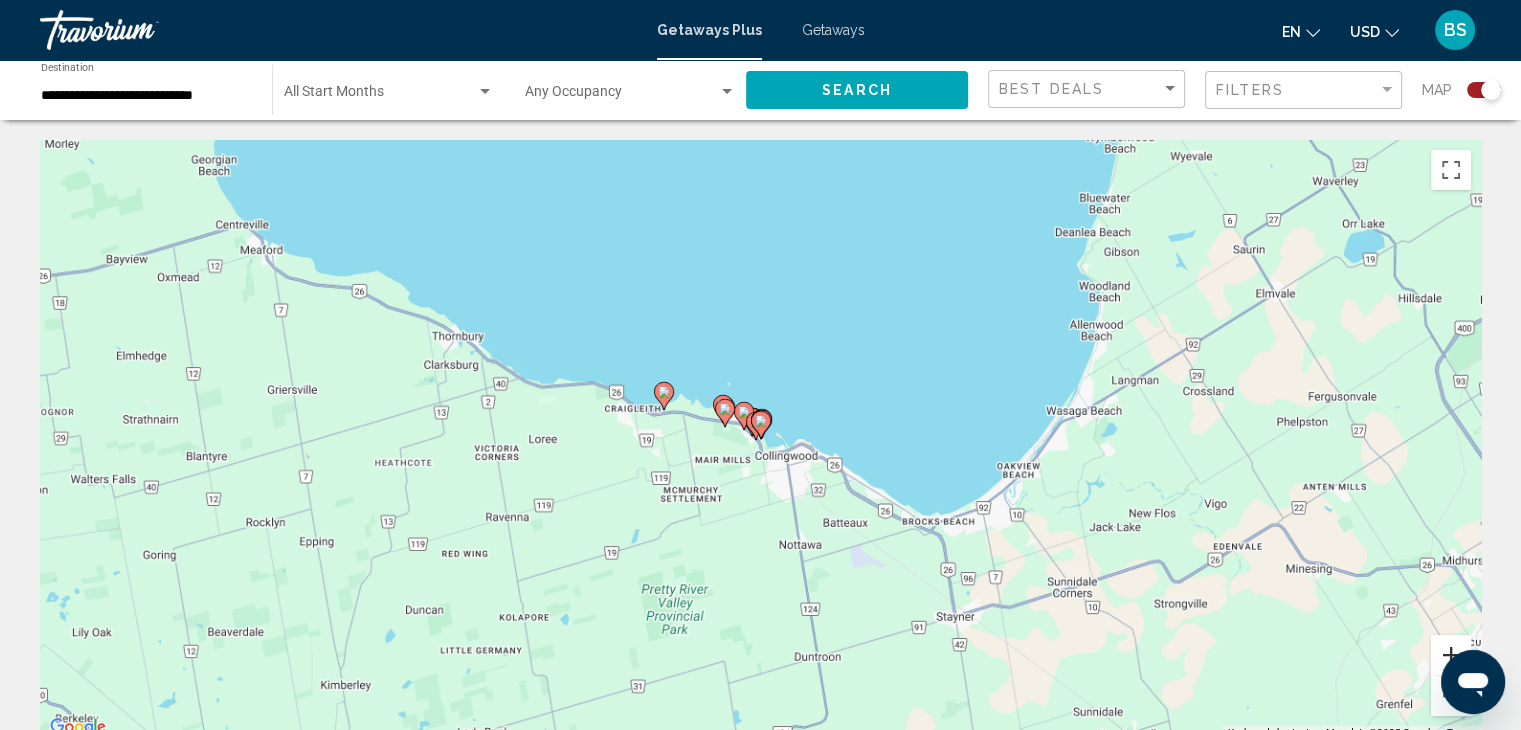 click at bounding box center (1451, 655) 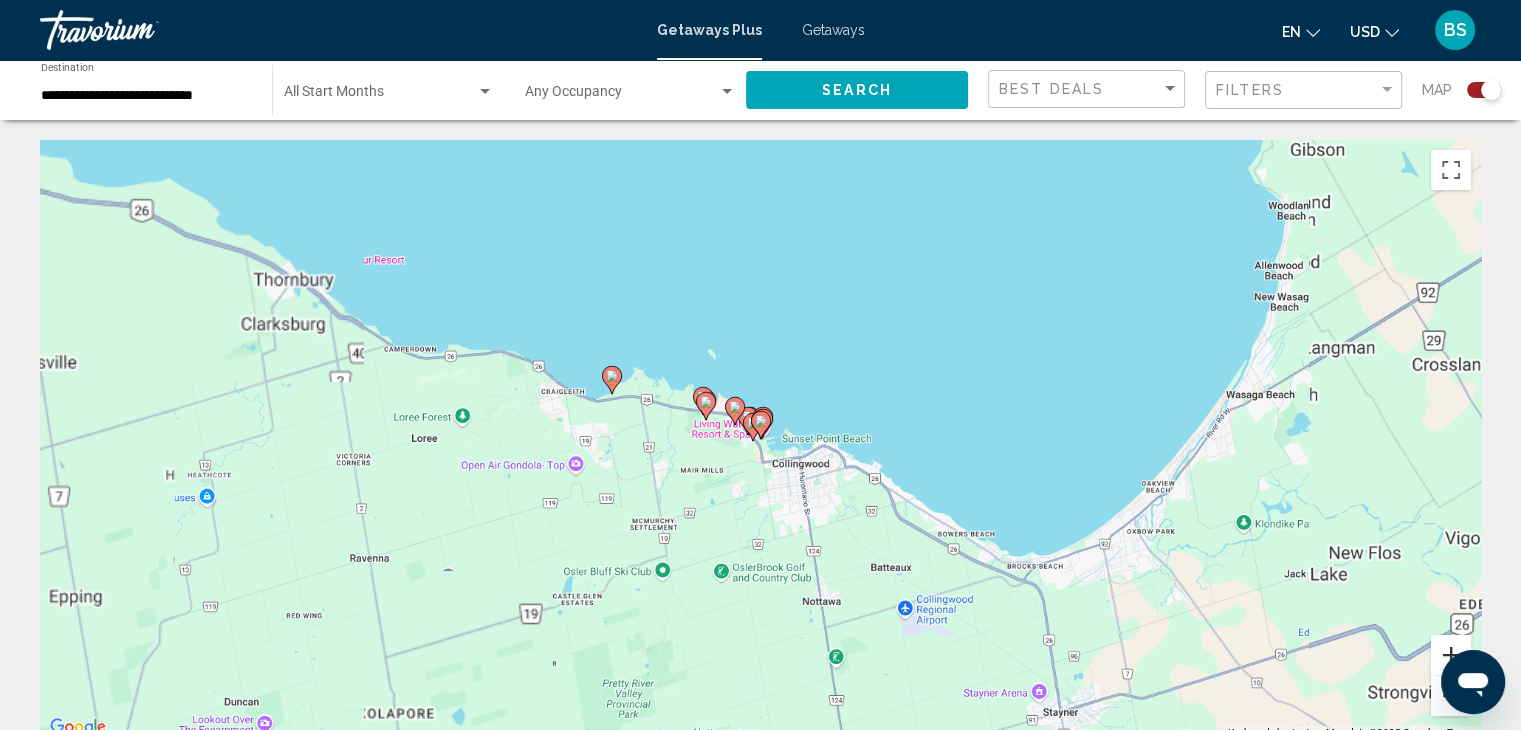 click at bounding box center [1451, 655] 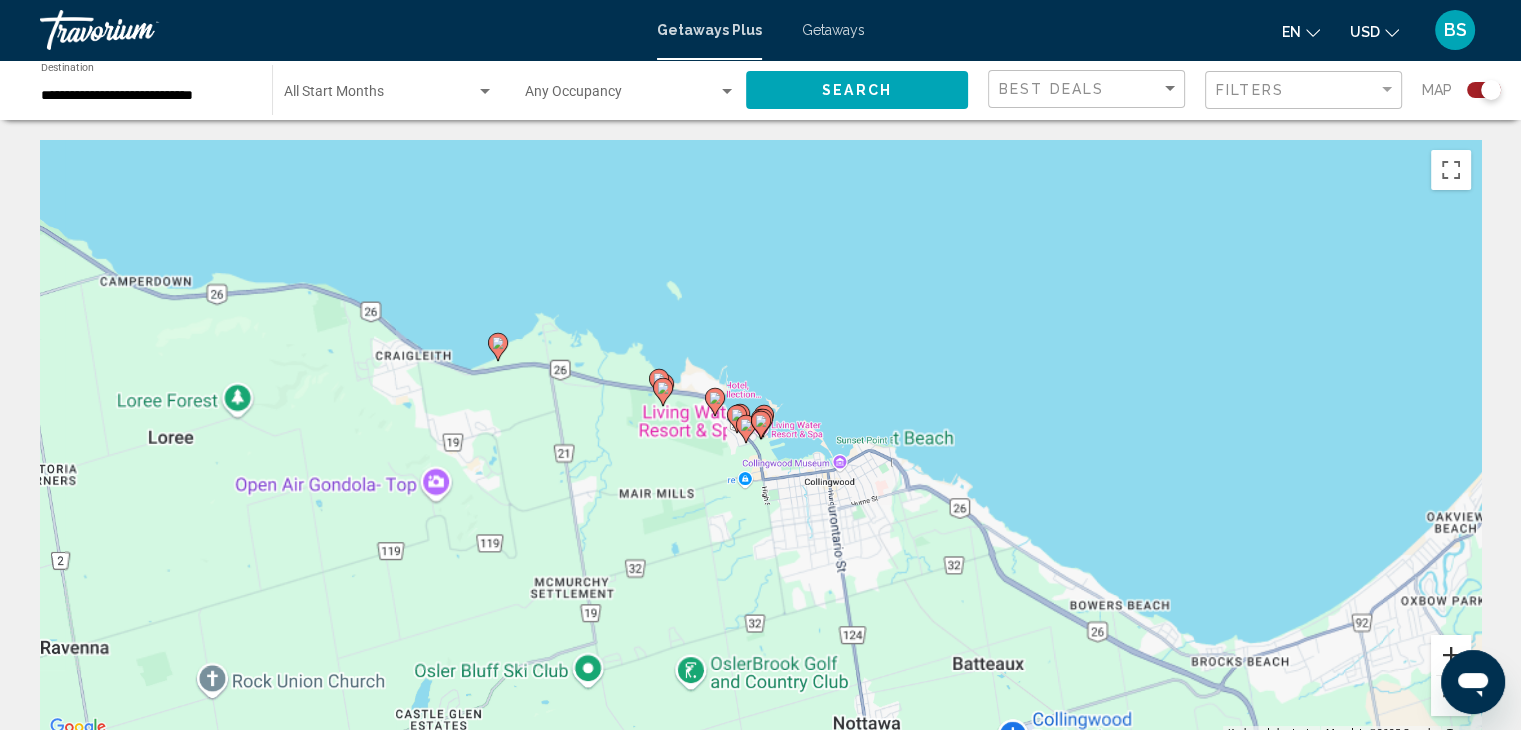 click at bounding box center (1451, 655) 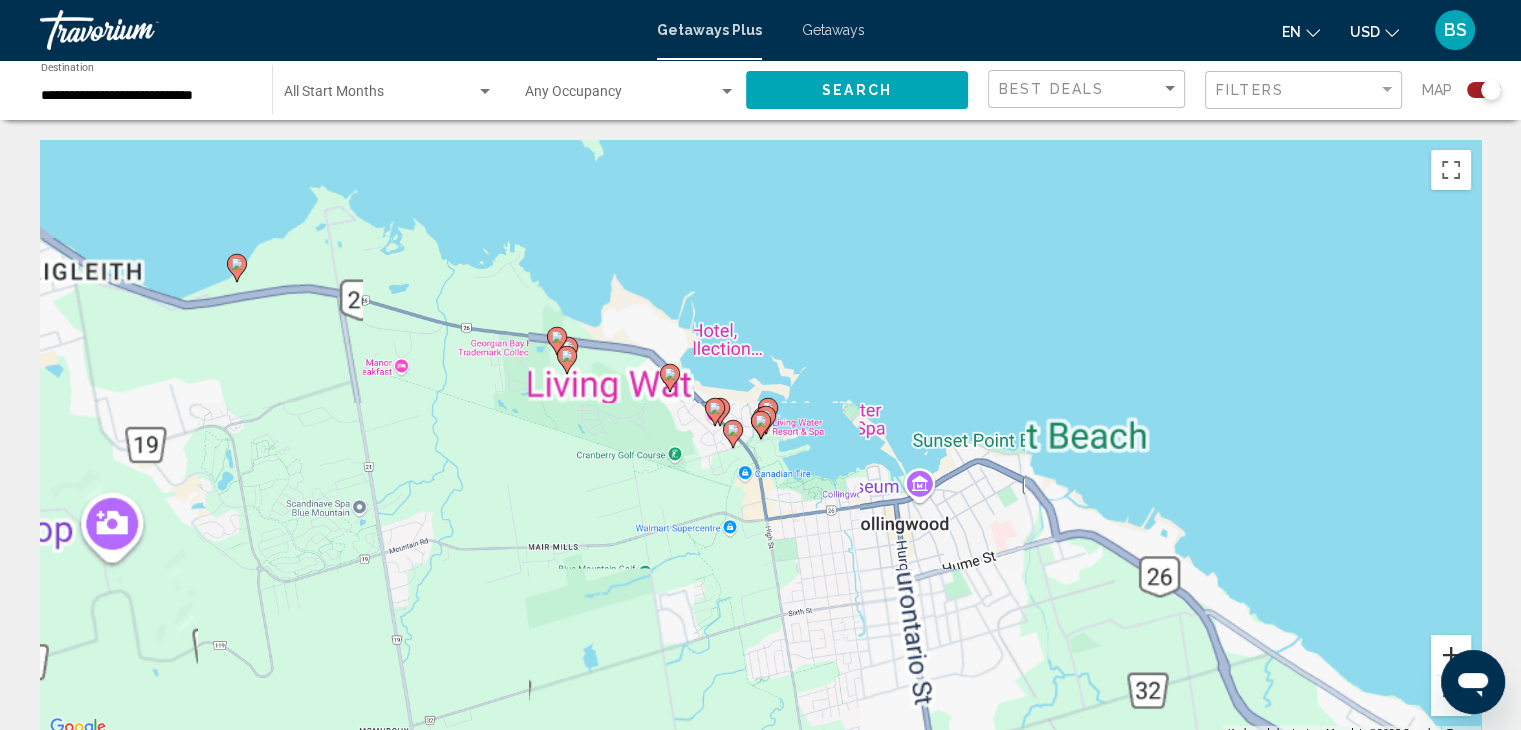click at bounding box center (1451, 655) 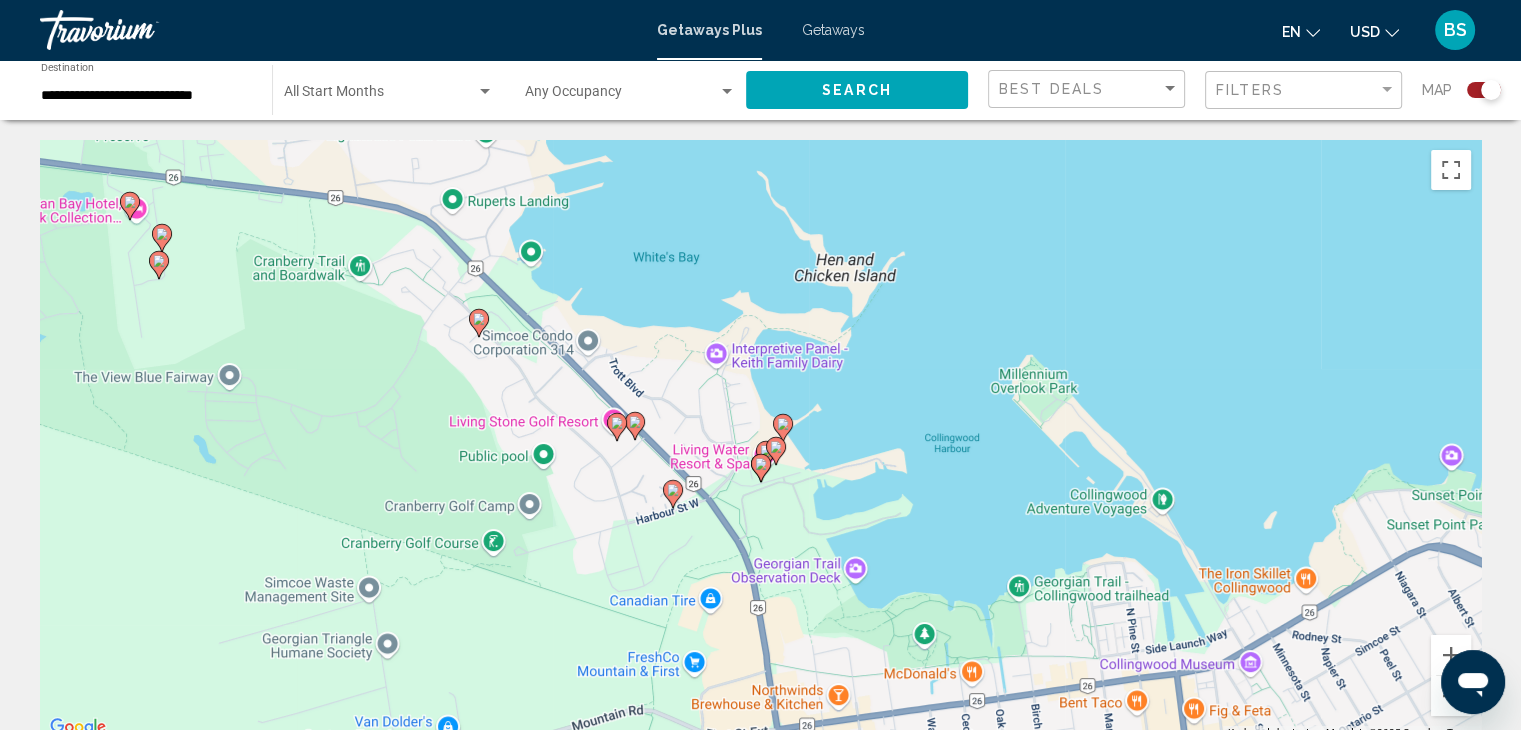 drag, startPoint x: 476, startPoint y: 362, endPoint x: 470, endPoint y: 404, distance: 42.426407 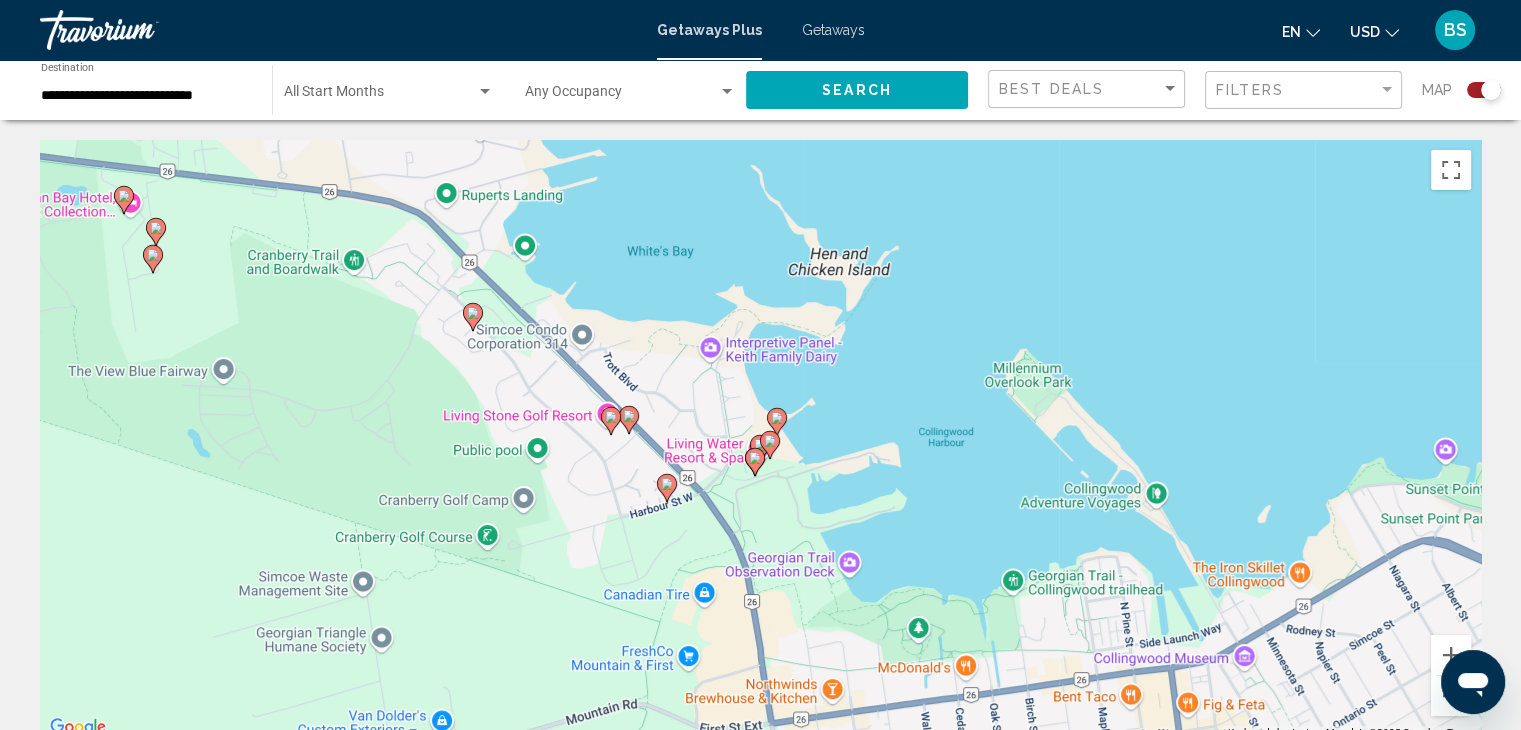 click 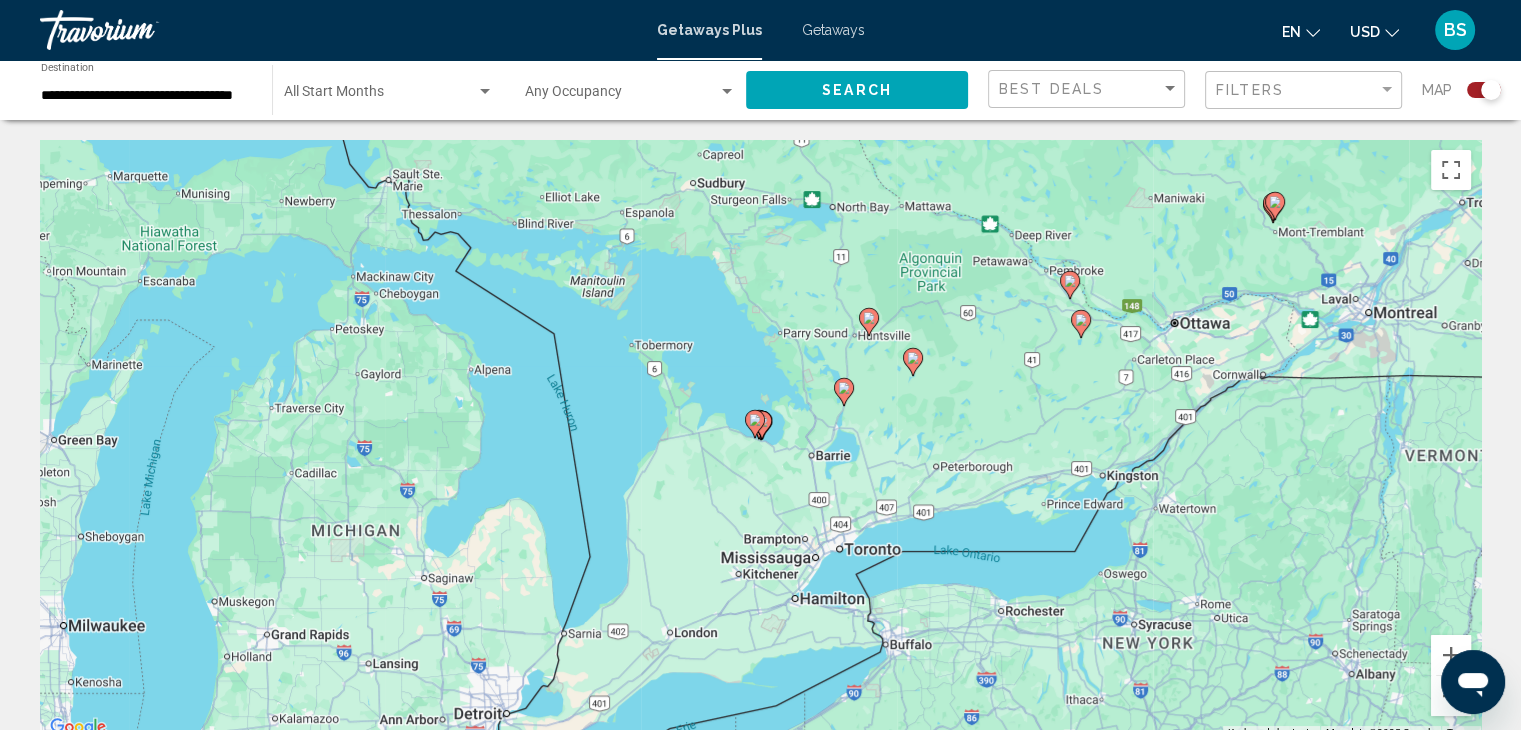 click 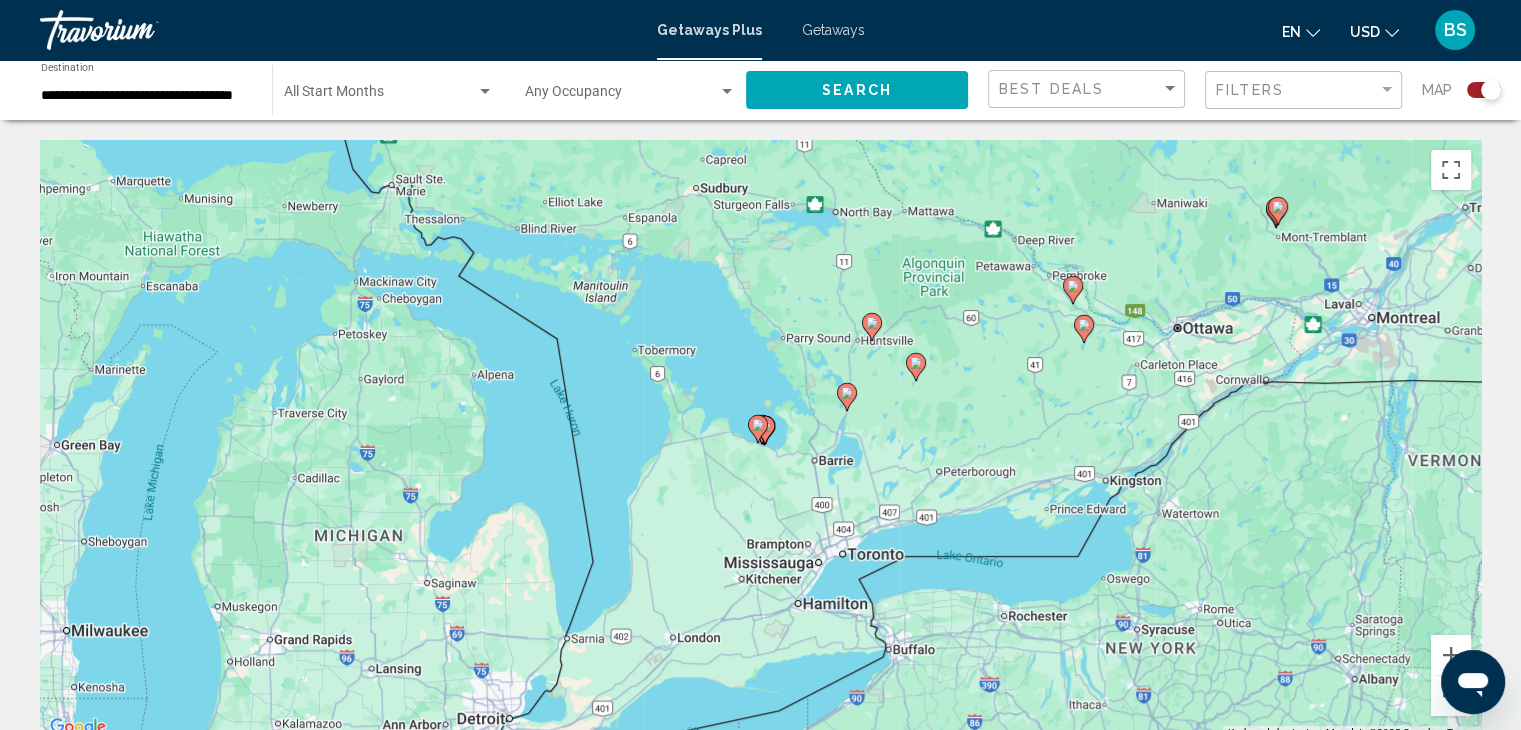 click 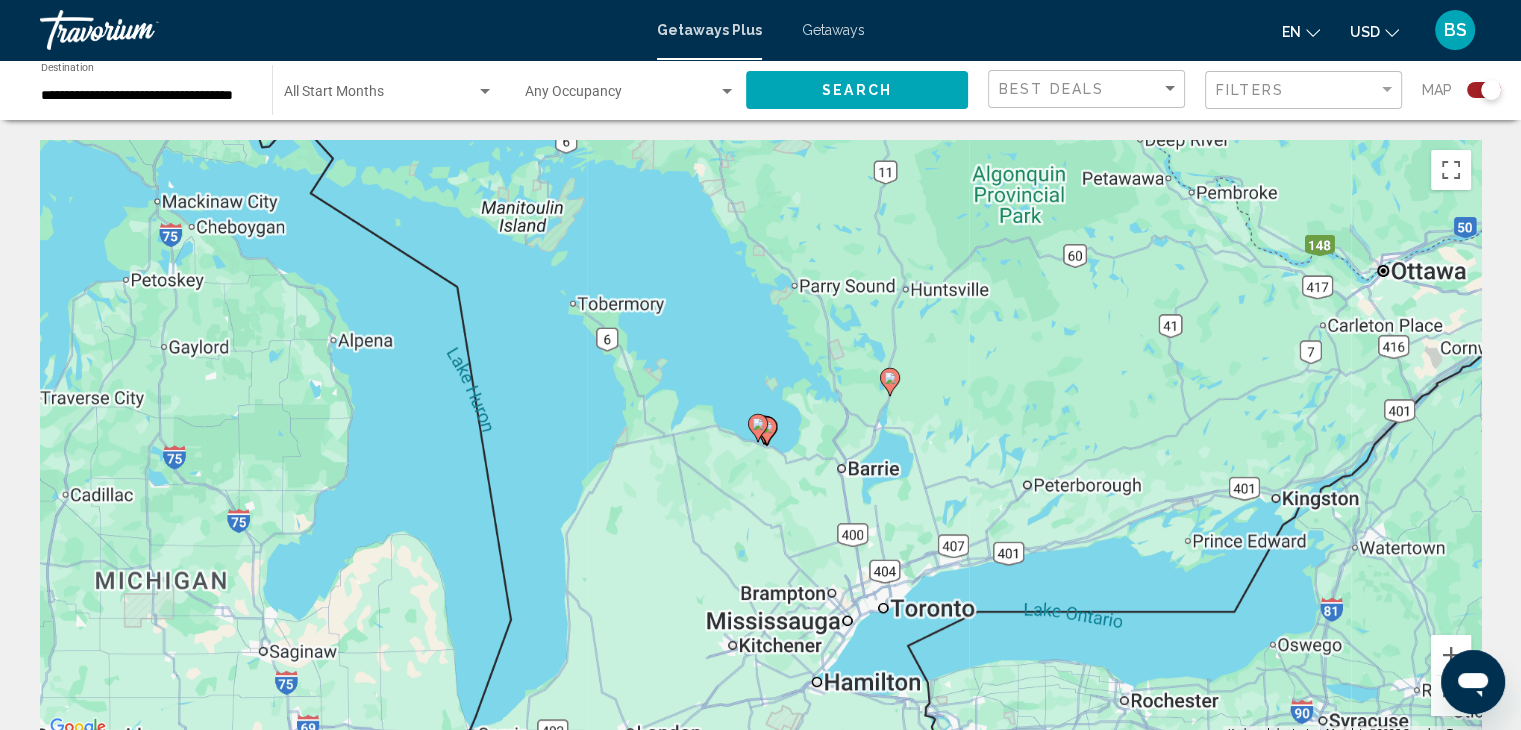 click 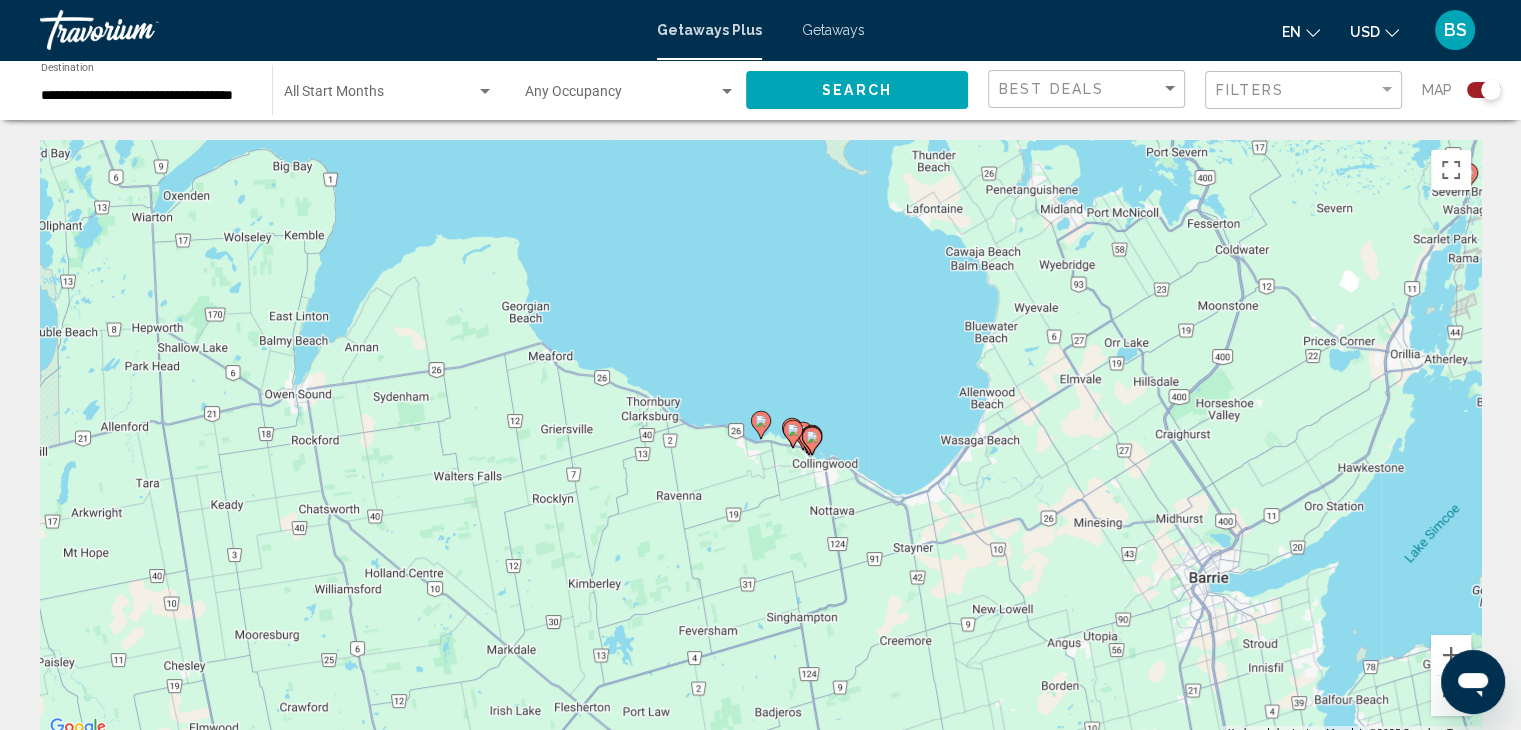 click 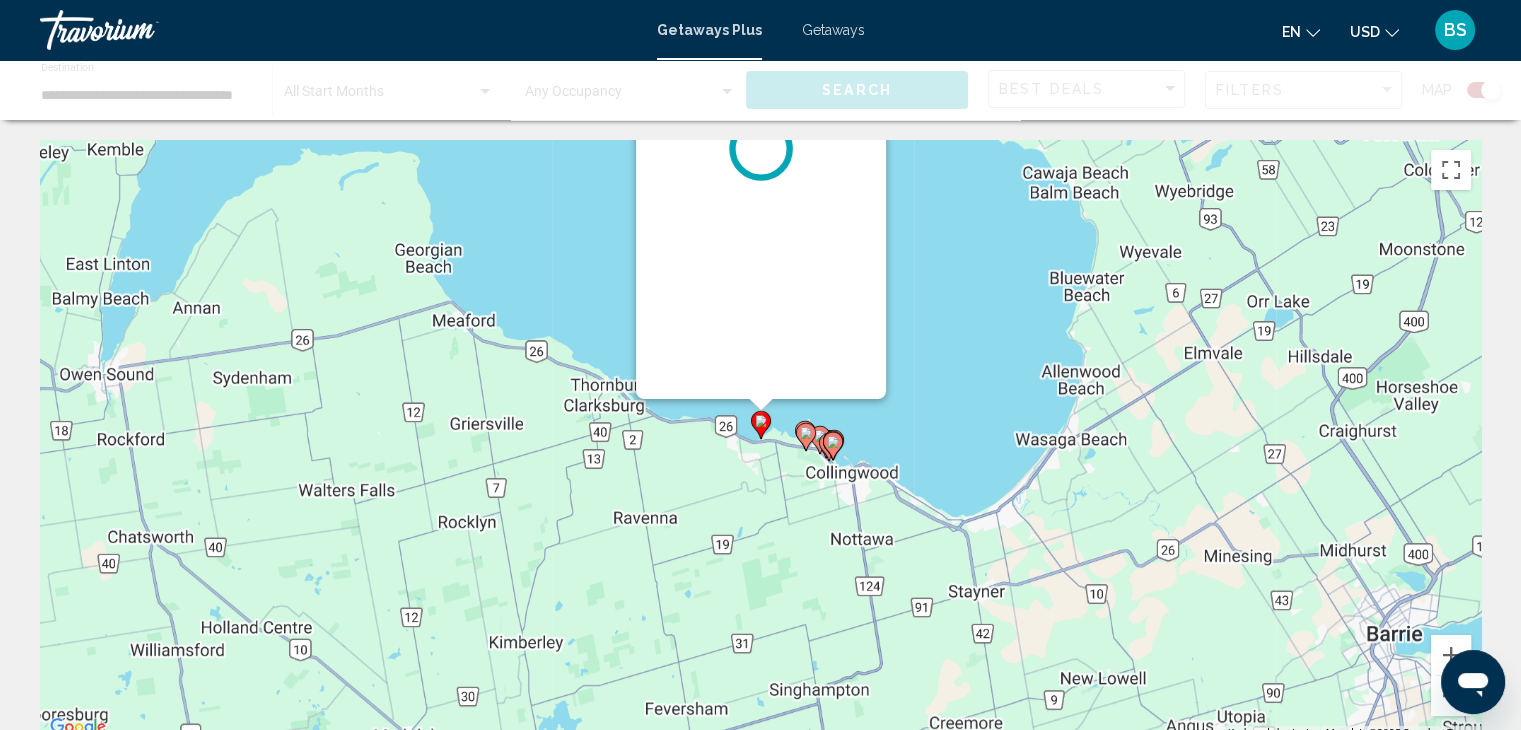 click 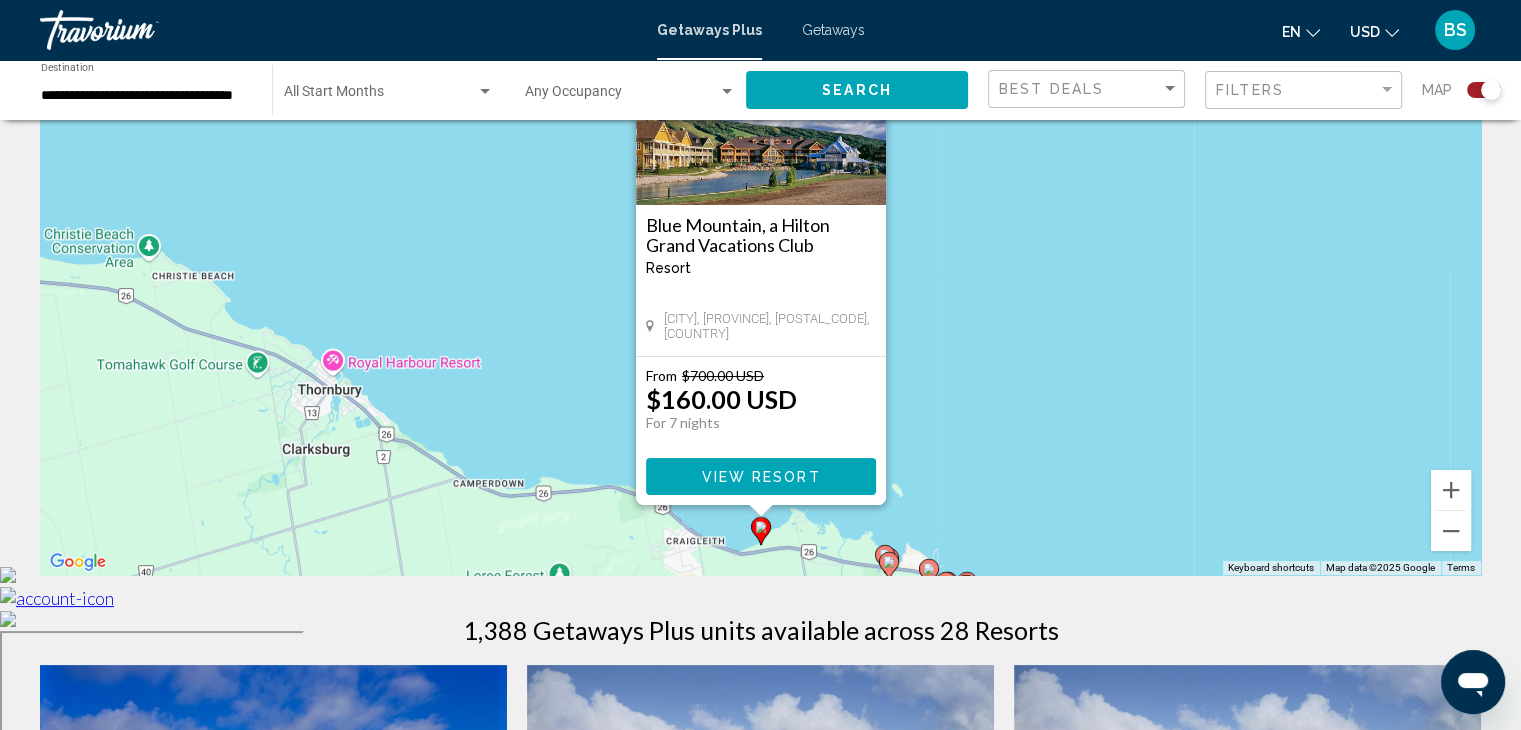 scroll, scrollTop: 200, scrollLeft: 0, axis: vertical 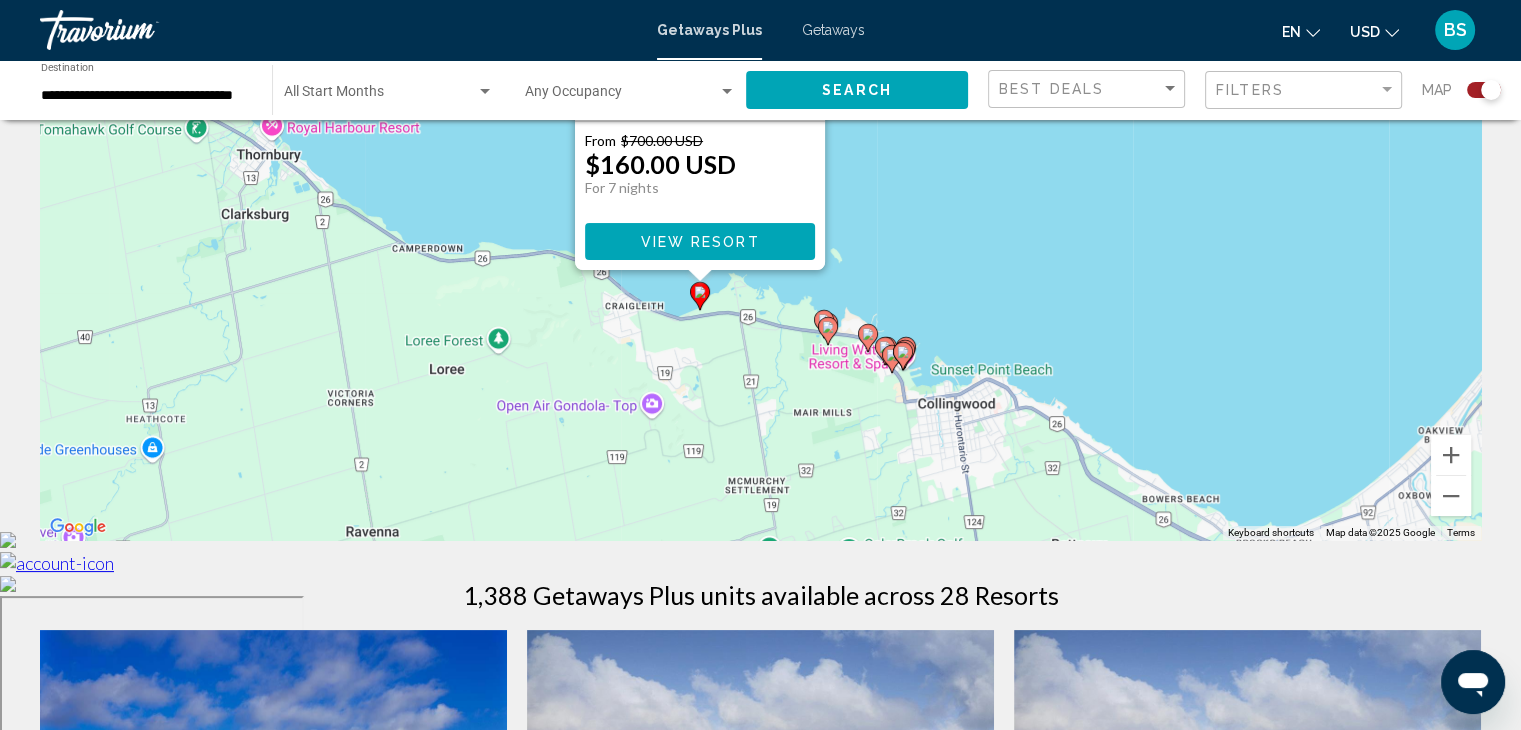 drag, startPoint x: 1288, startPoint y: 430, endPoint x: 1224, endPoint y: 229, distance: 210.94312 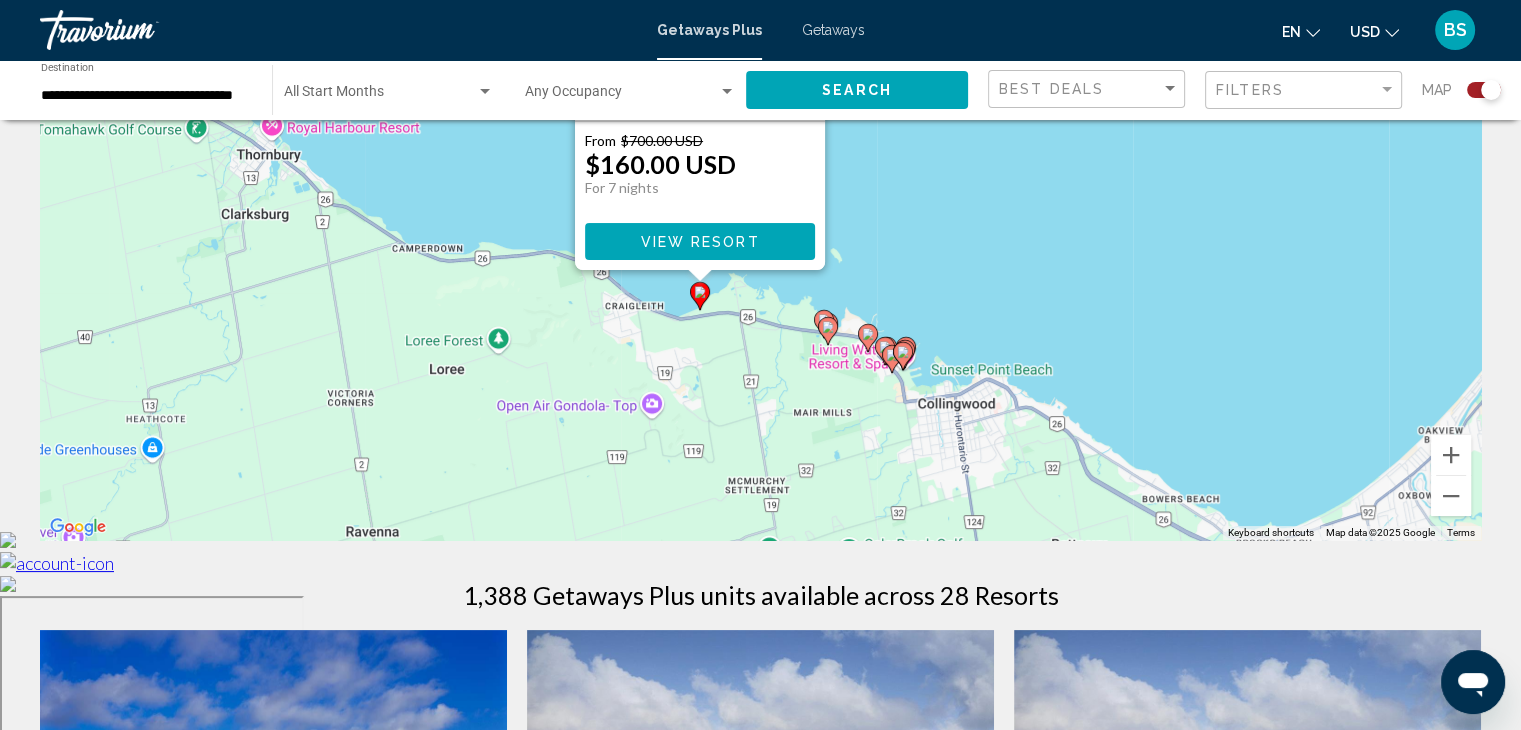 click 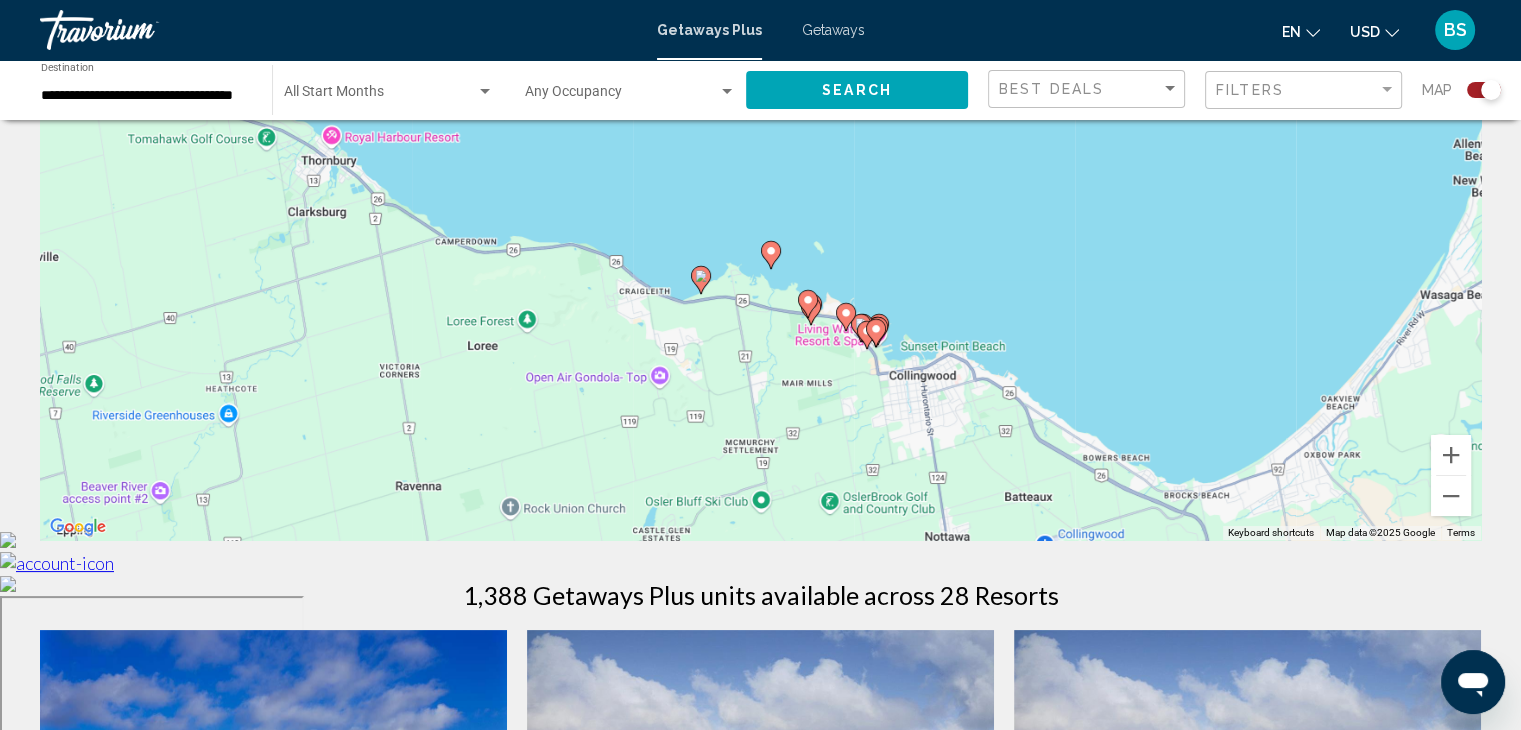click on "To activate drag with keyboard, press Alt + Enter. Once in keyboard drag state, use the arrow keys to move the marker. To complete the drag, press the Enter key. To cancel, press Escape." at bounding box center [760, 240] 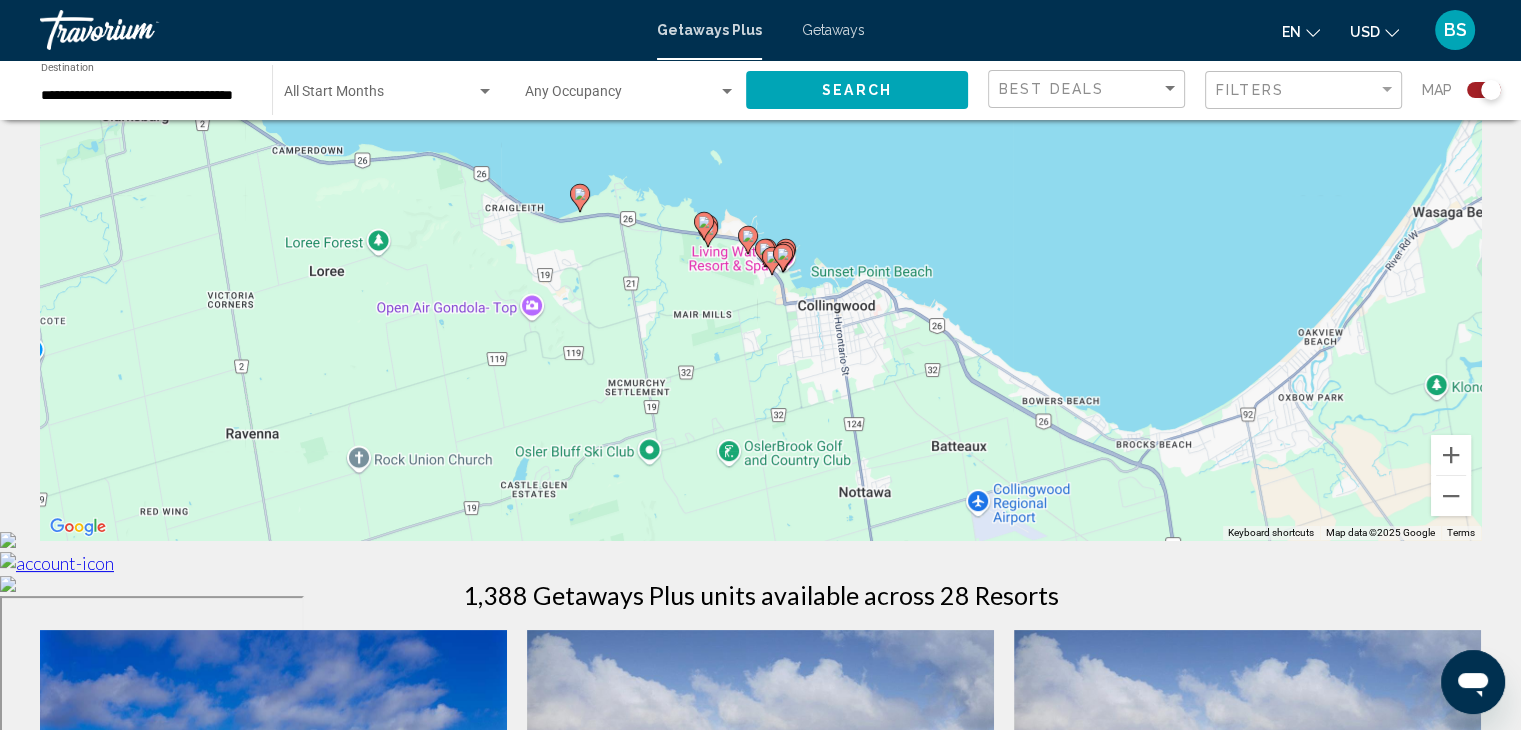 click 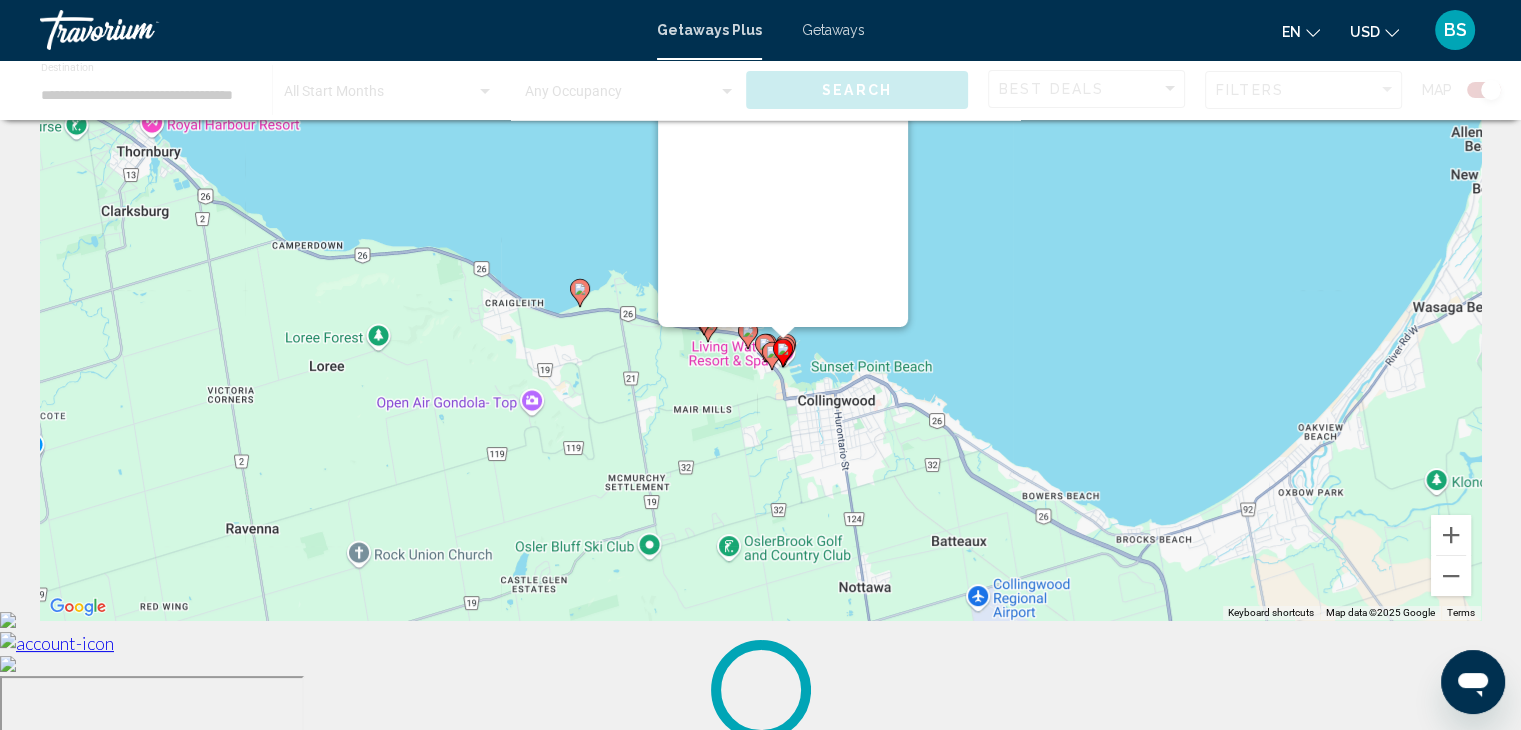 click at bounding box center (783, 77) 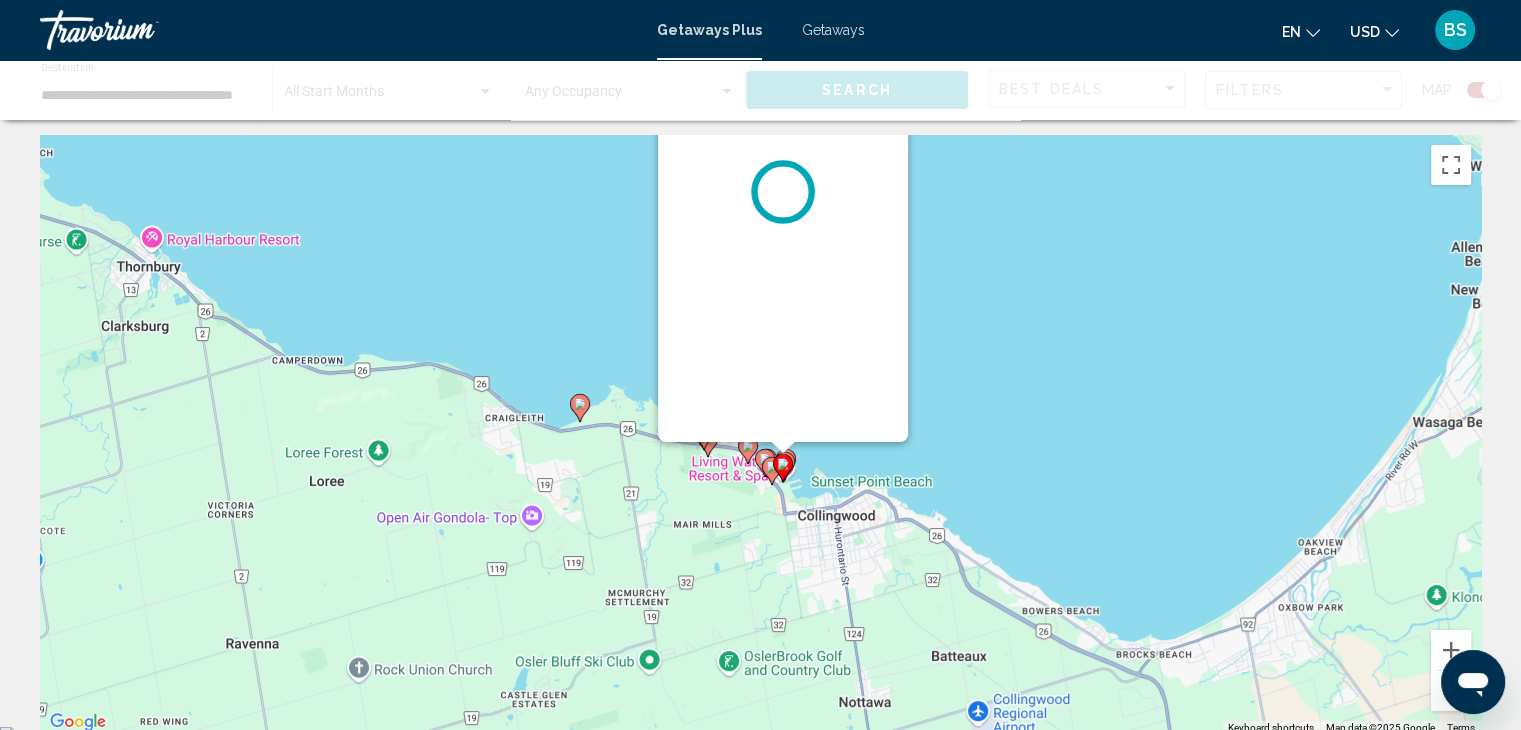 scroll, scrollTop: 0, scrollLeft: 0, axis: both 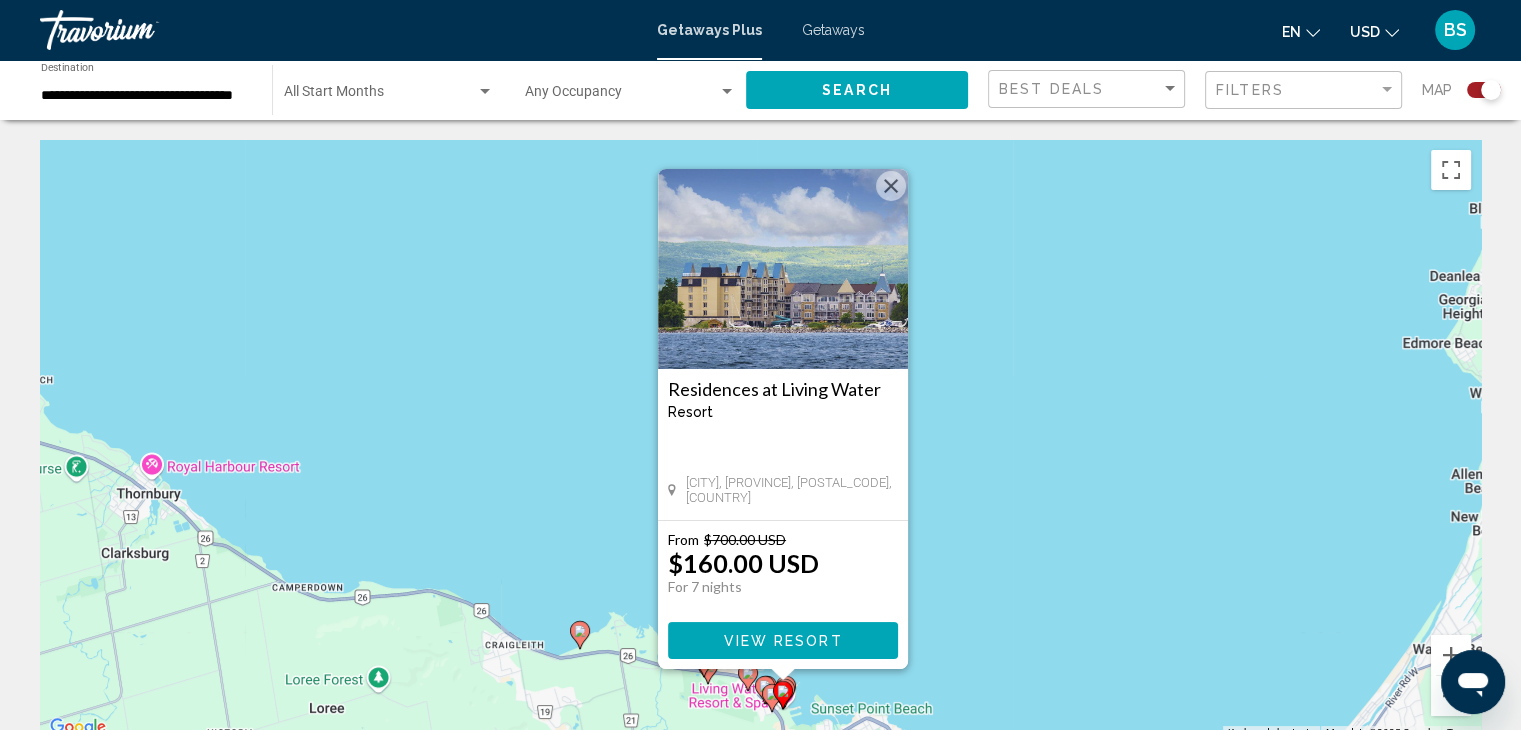 click at bounding box center (783, 269) 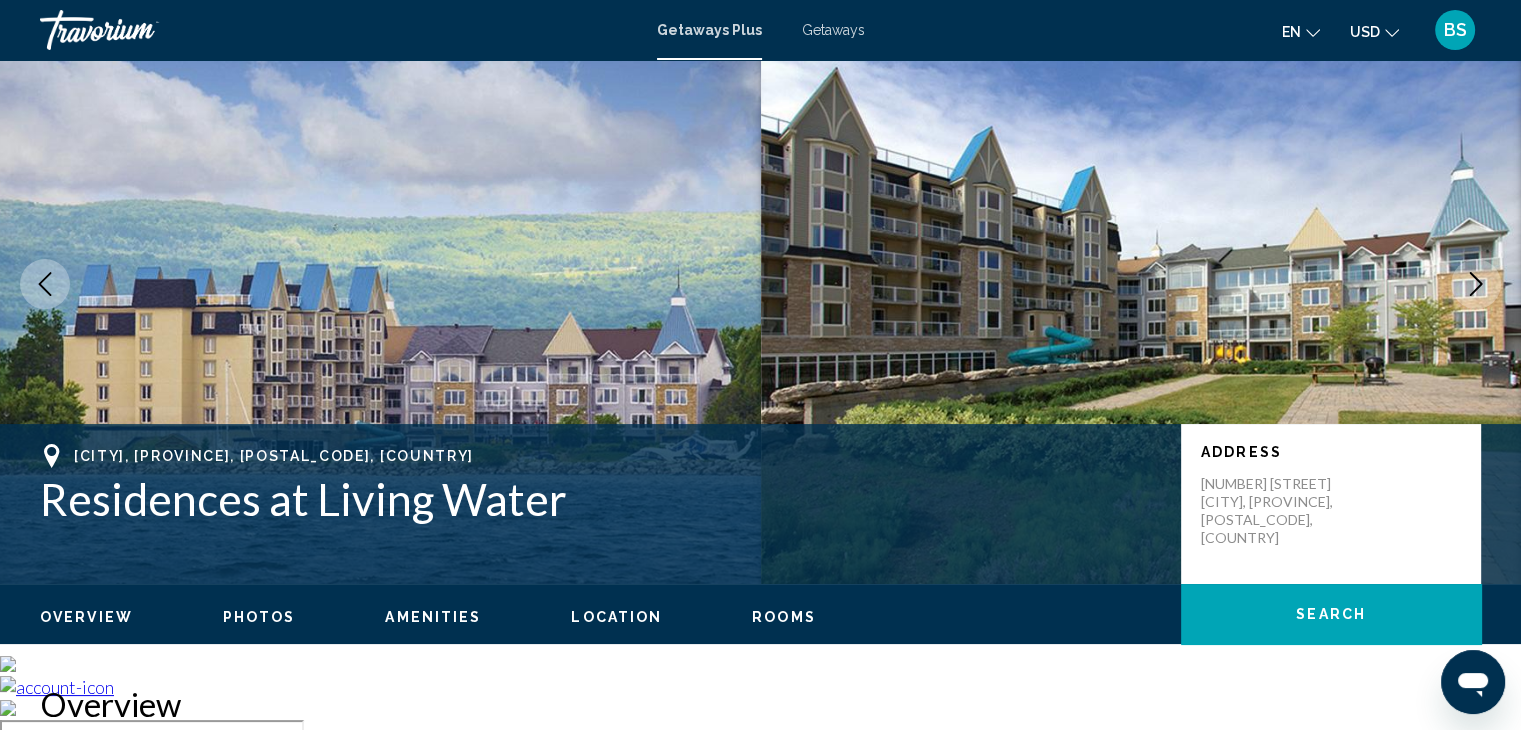 scroll, scrollTop: 200, scrollLeft: 0, axis: vertical 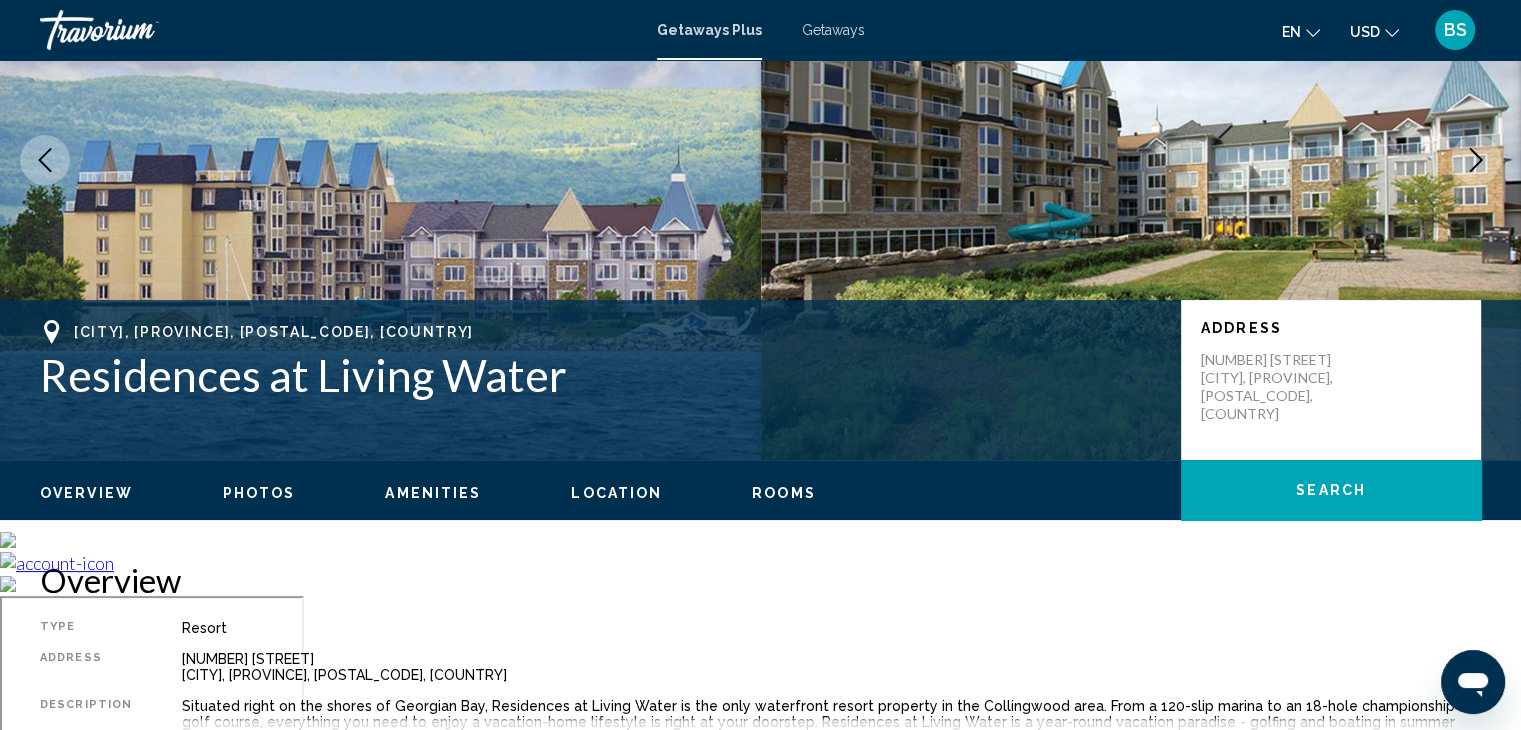 click on "Photos" at bounding box center (259, 493) 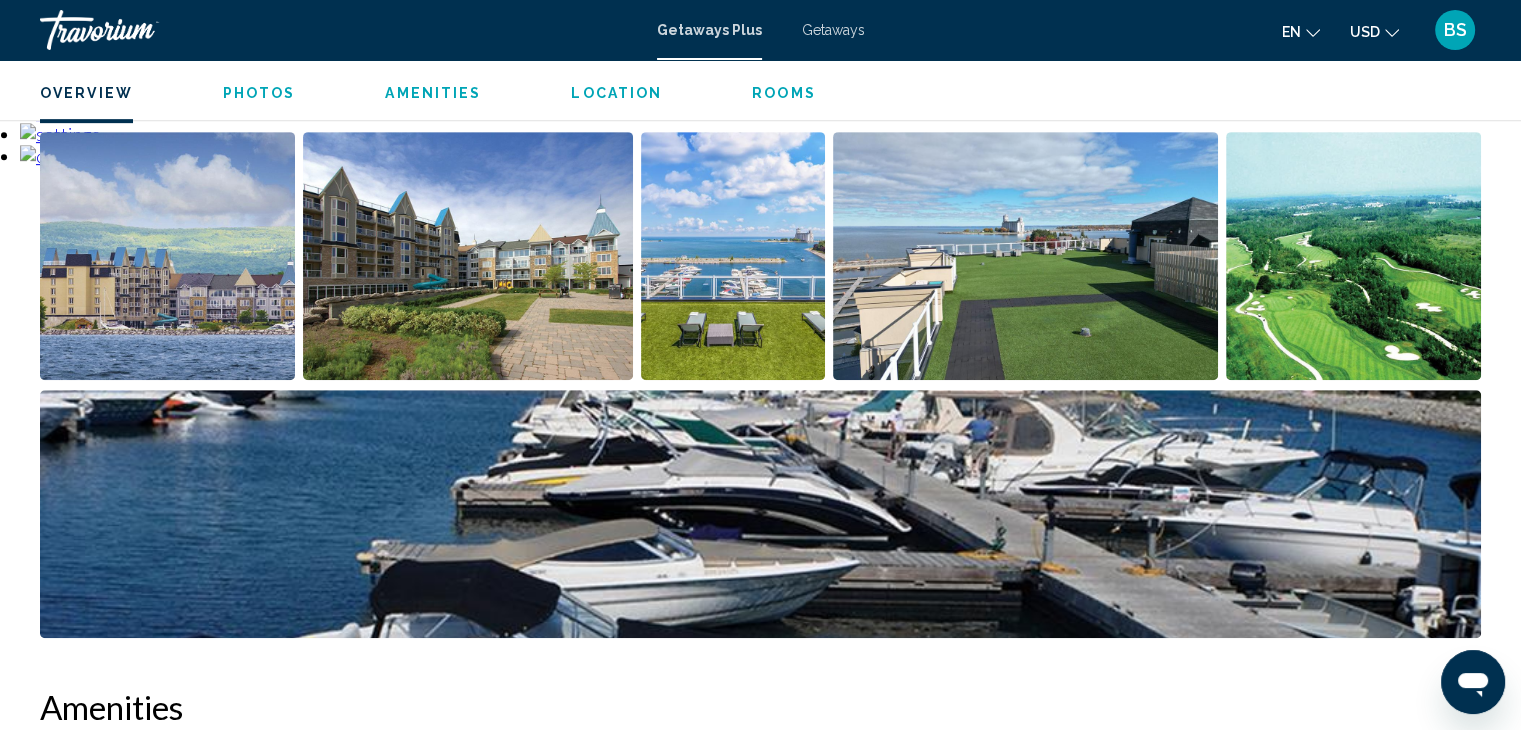 scroll, scrollTop: 791, scrollLeft: 0, axis: vertical 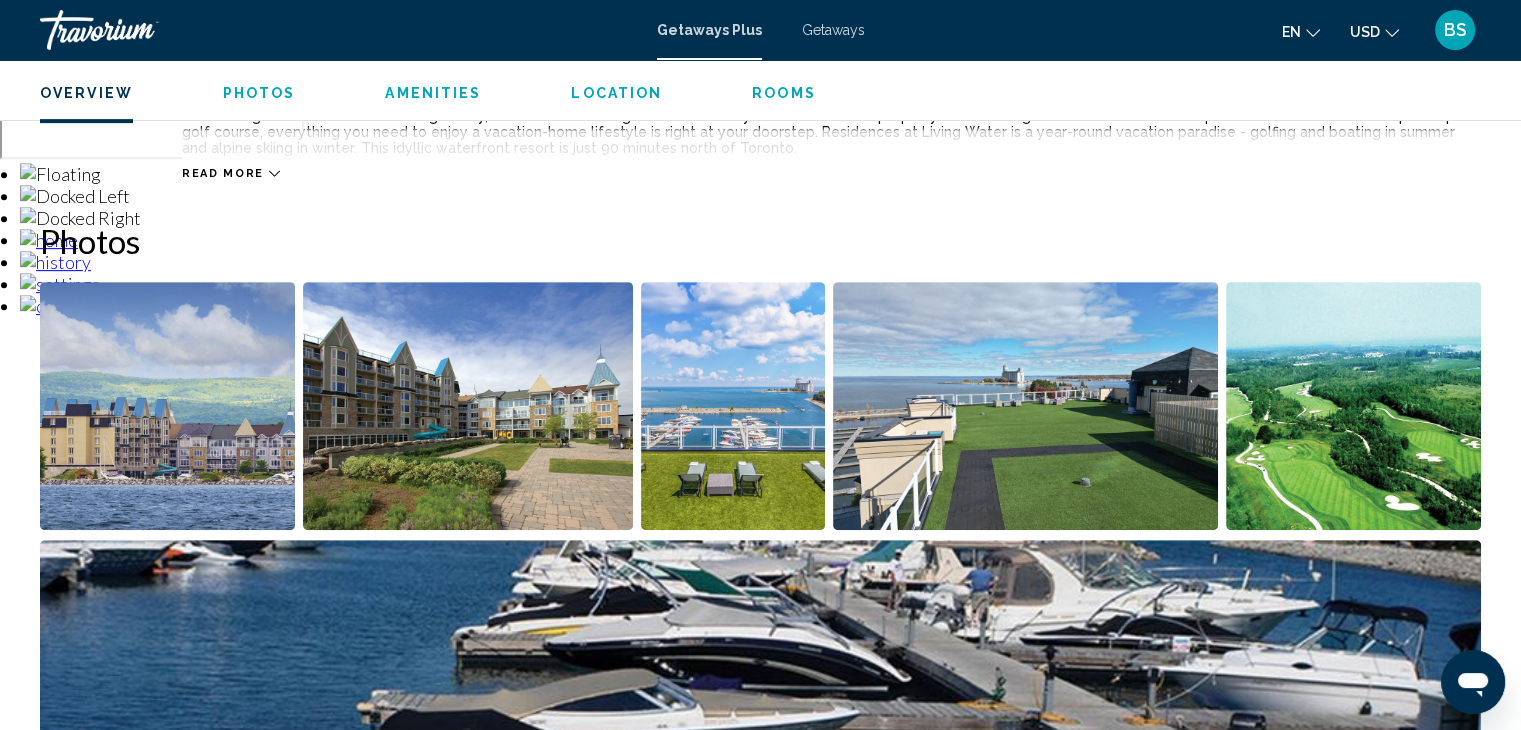 click at bounding box center [1353, 406] 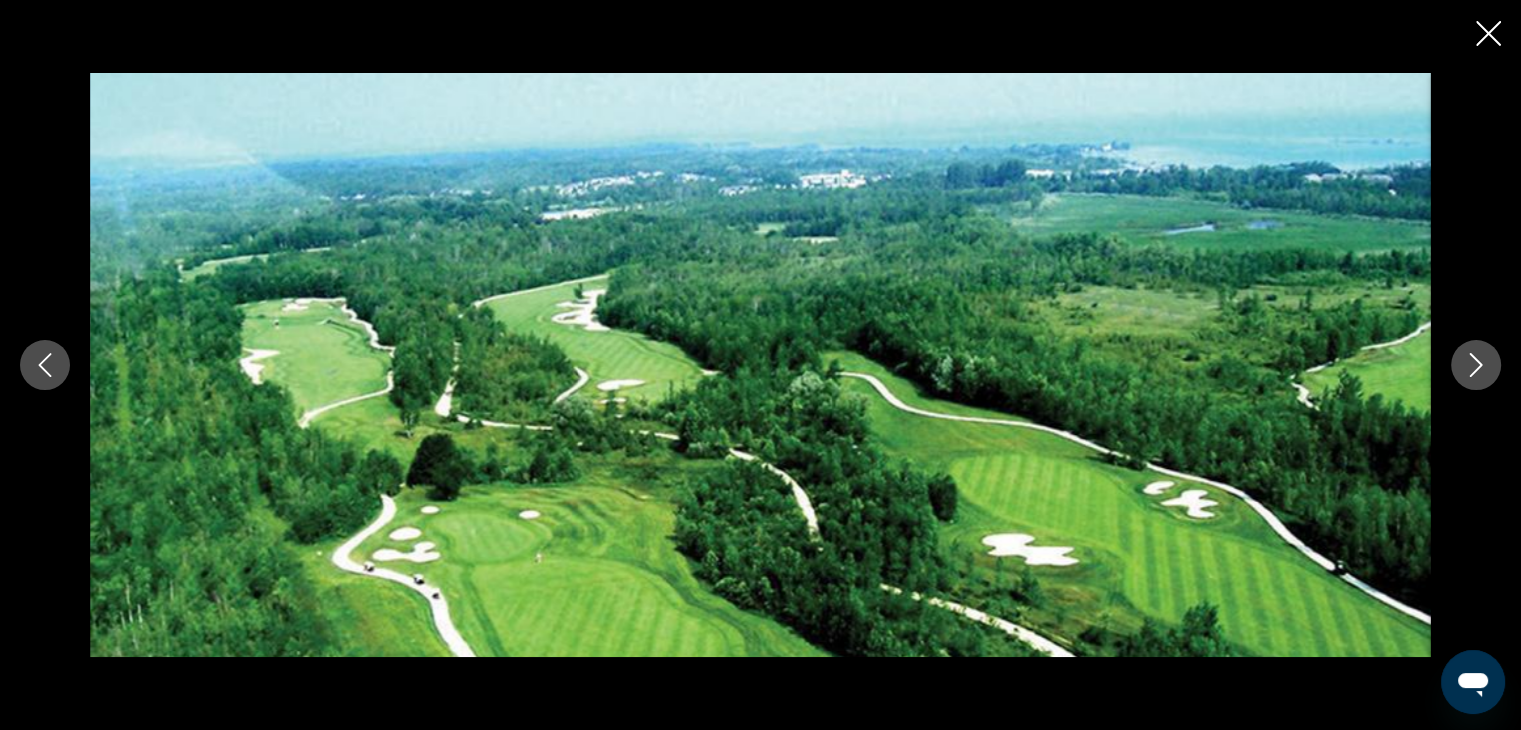 click 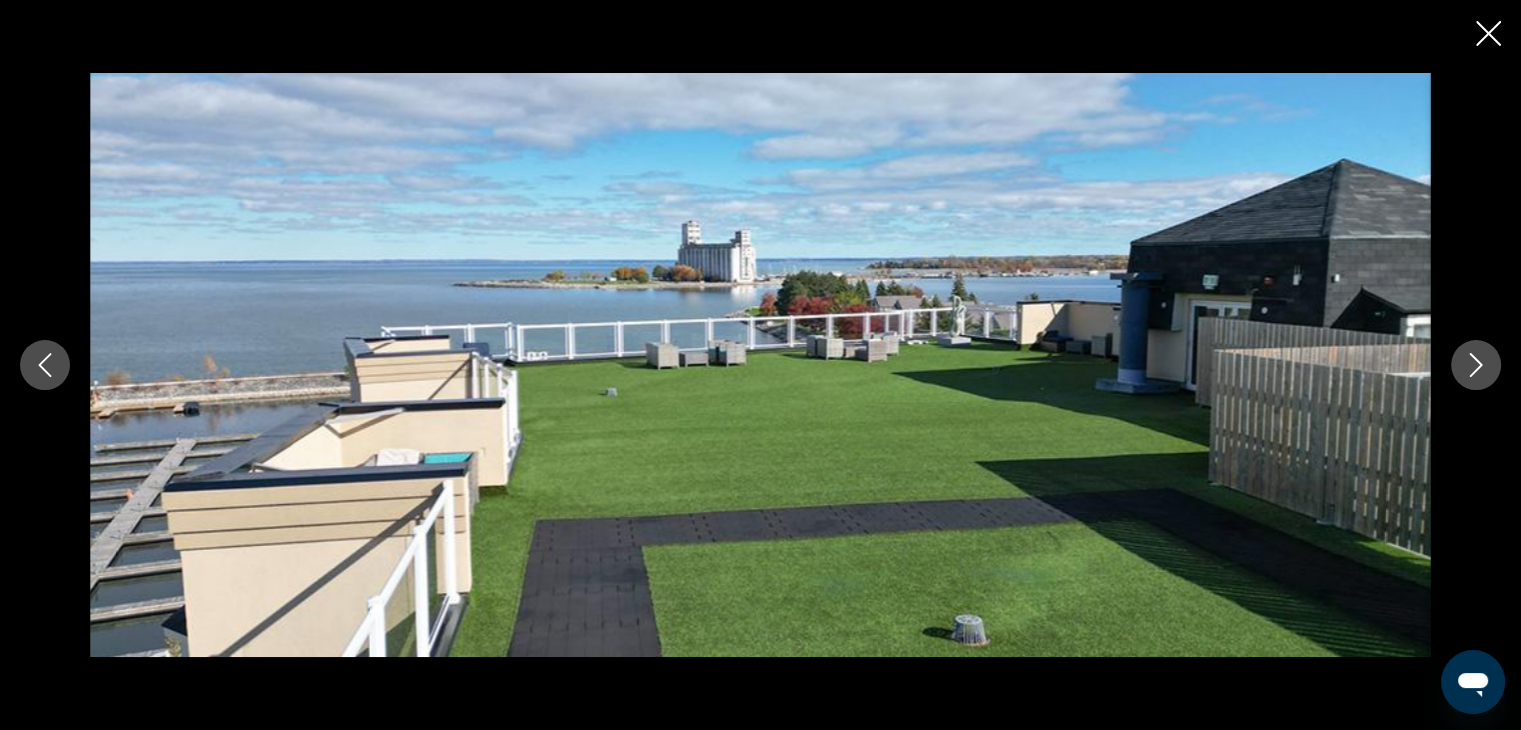 click 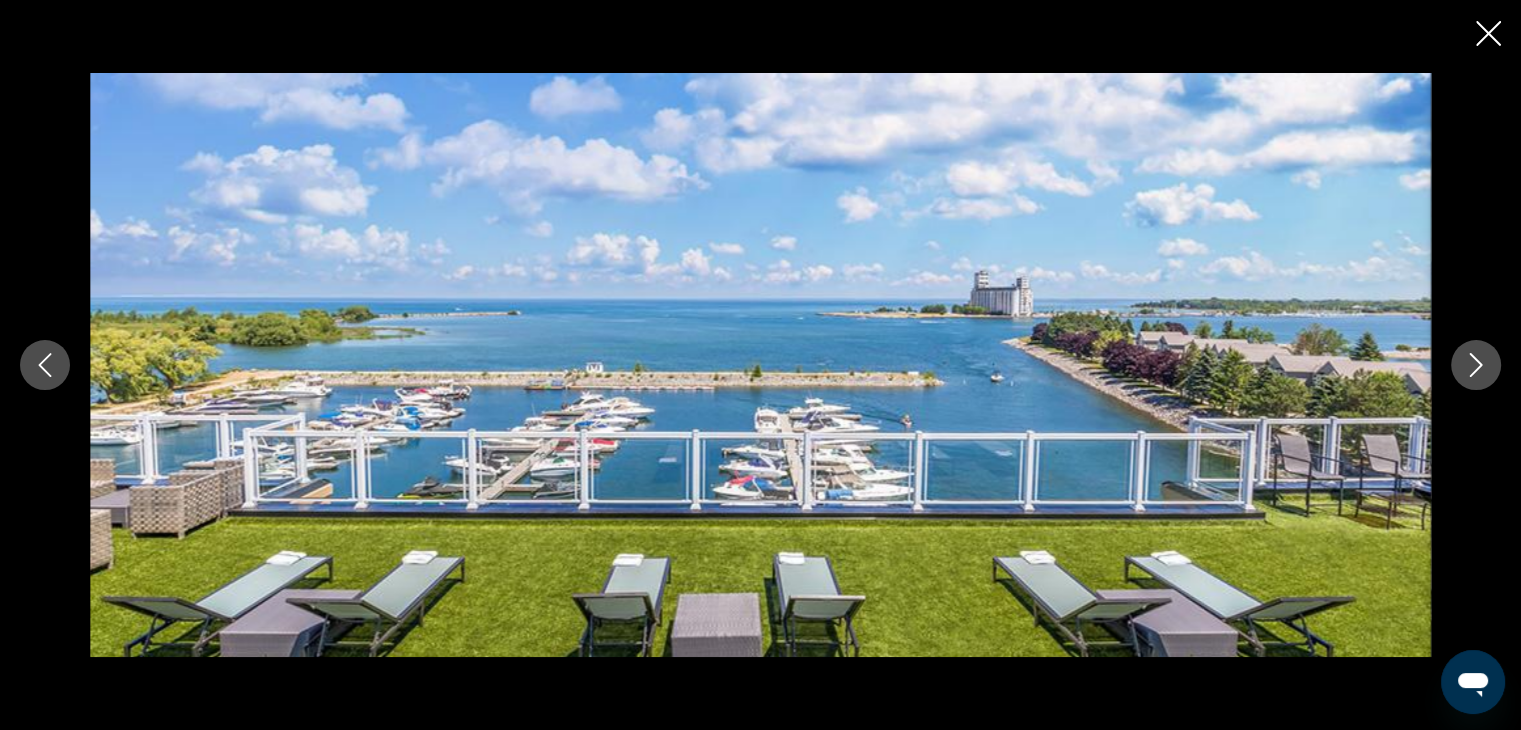 click 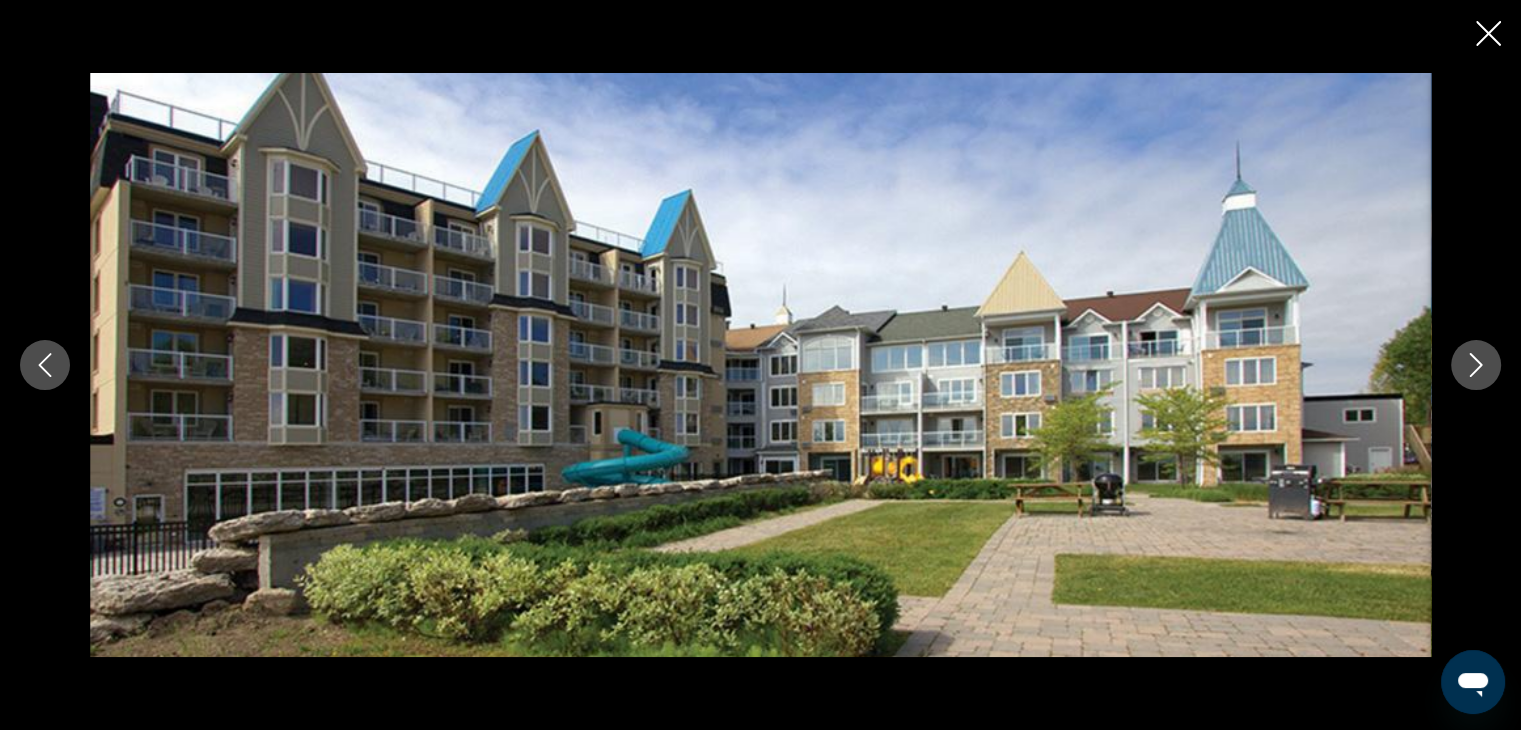 click 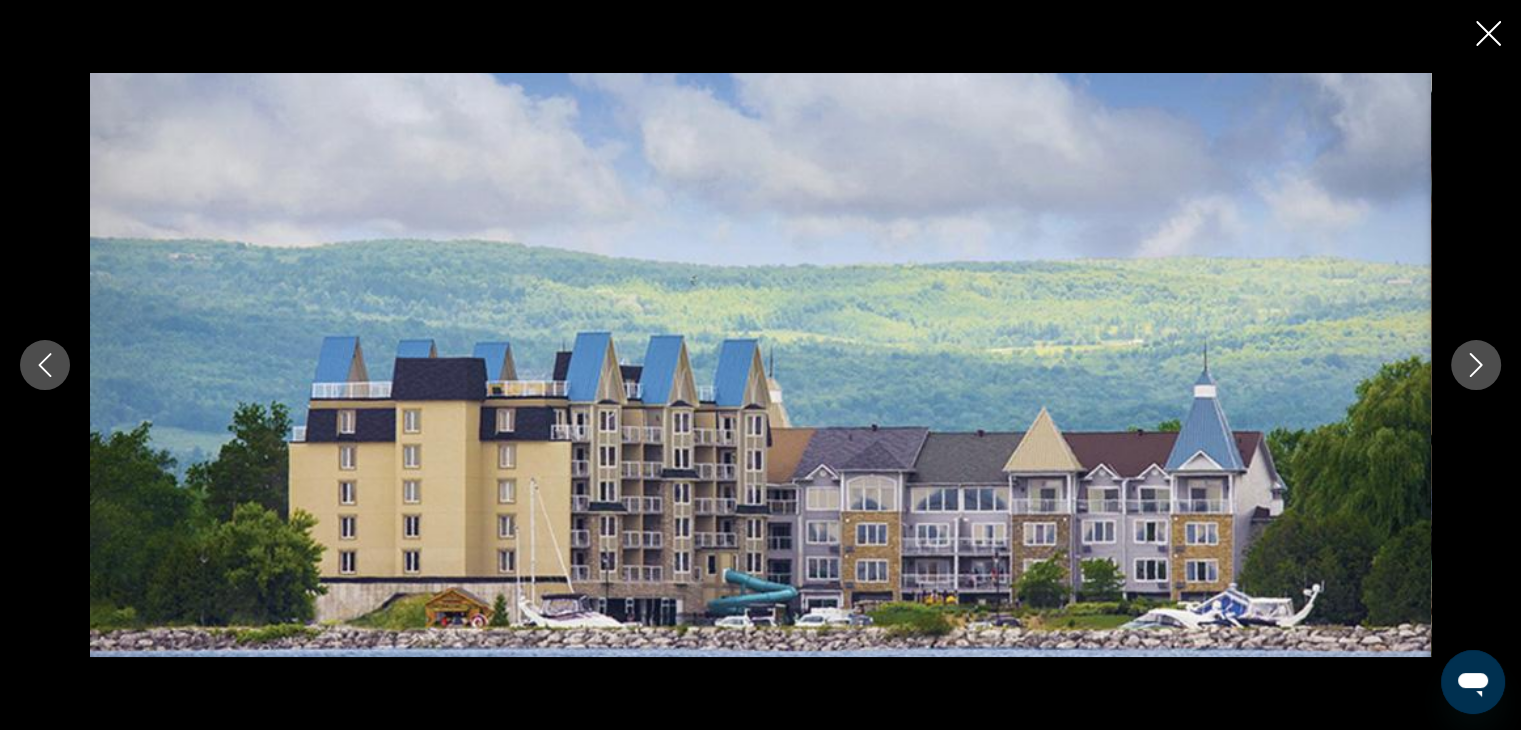 click 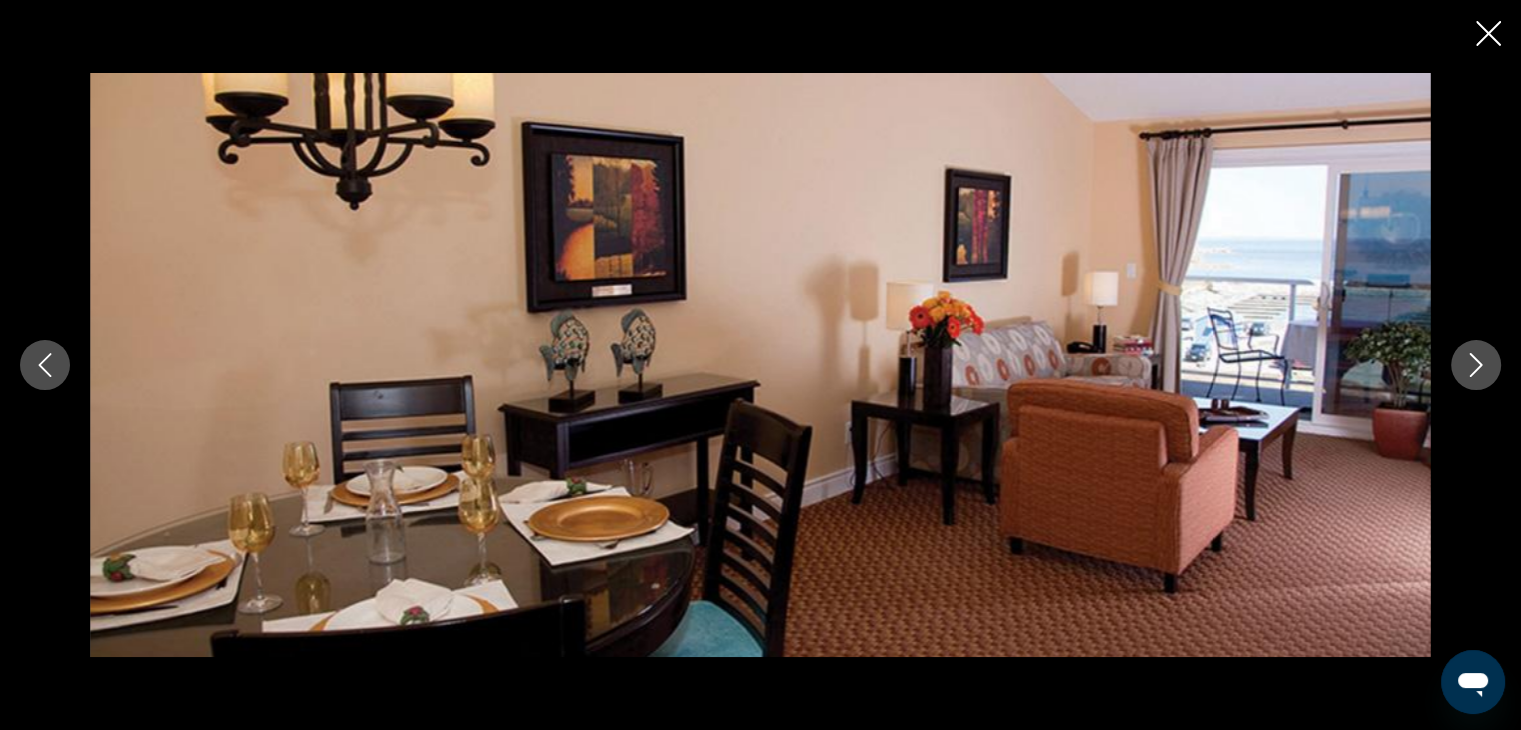 click 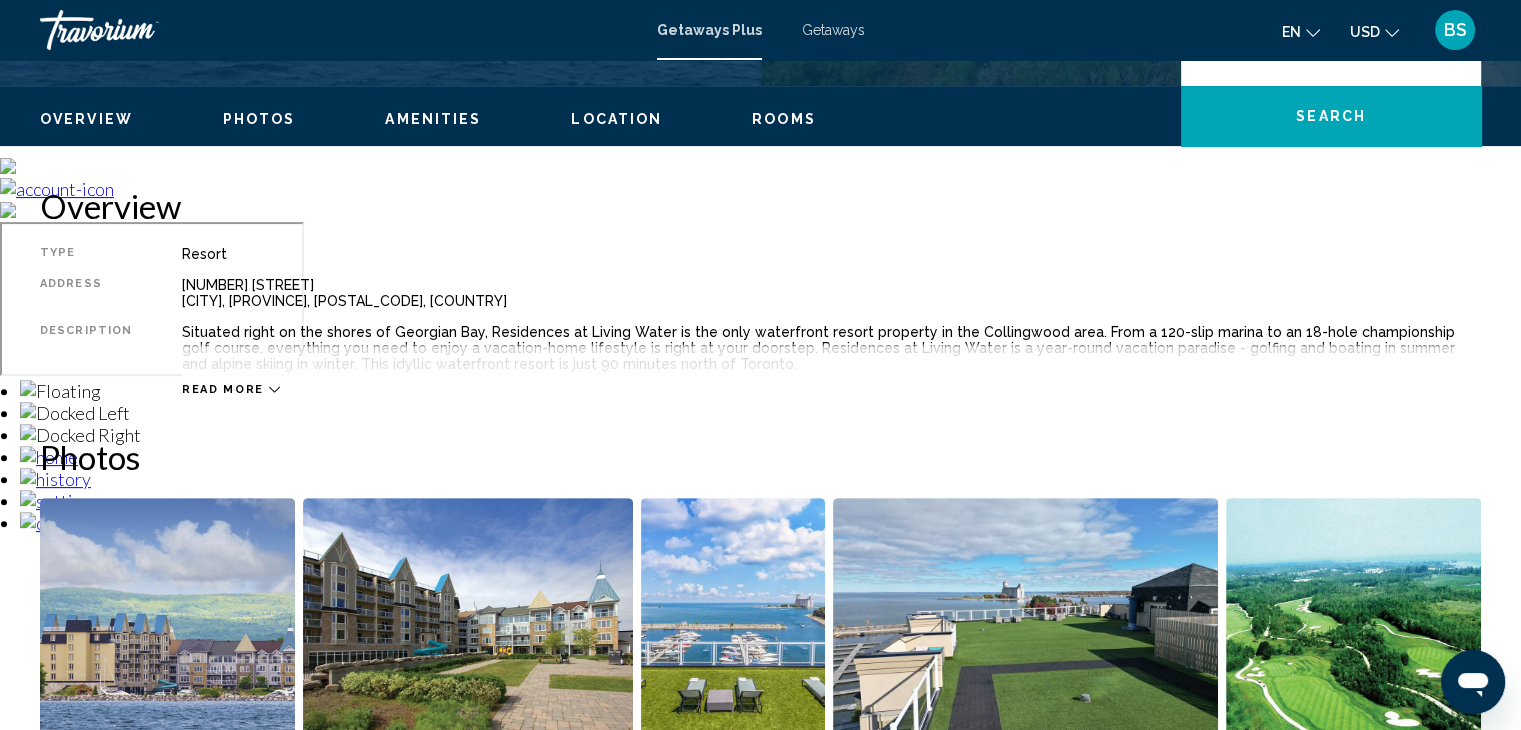 scroll, scrollTop: 291, scrollLeft: 0, axis: vertical 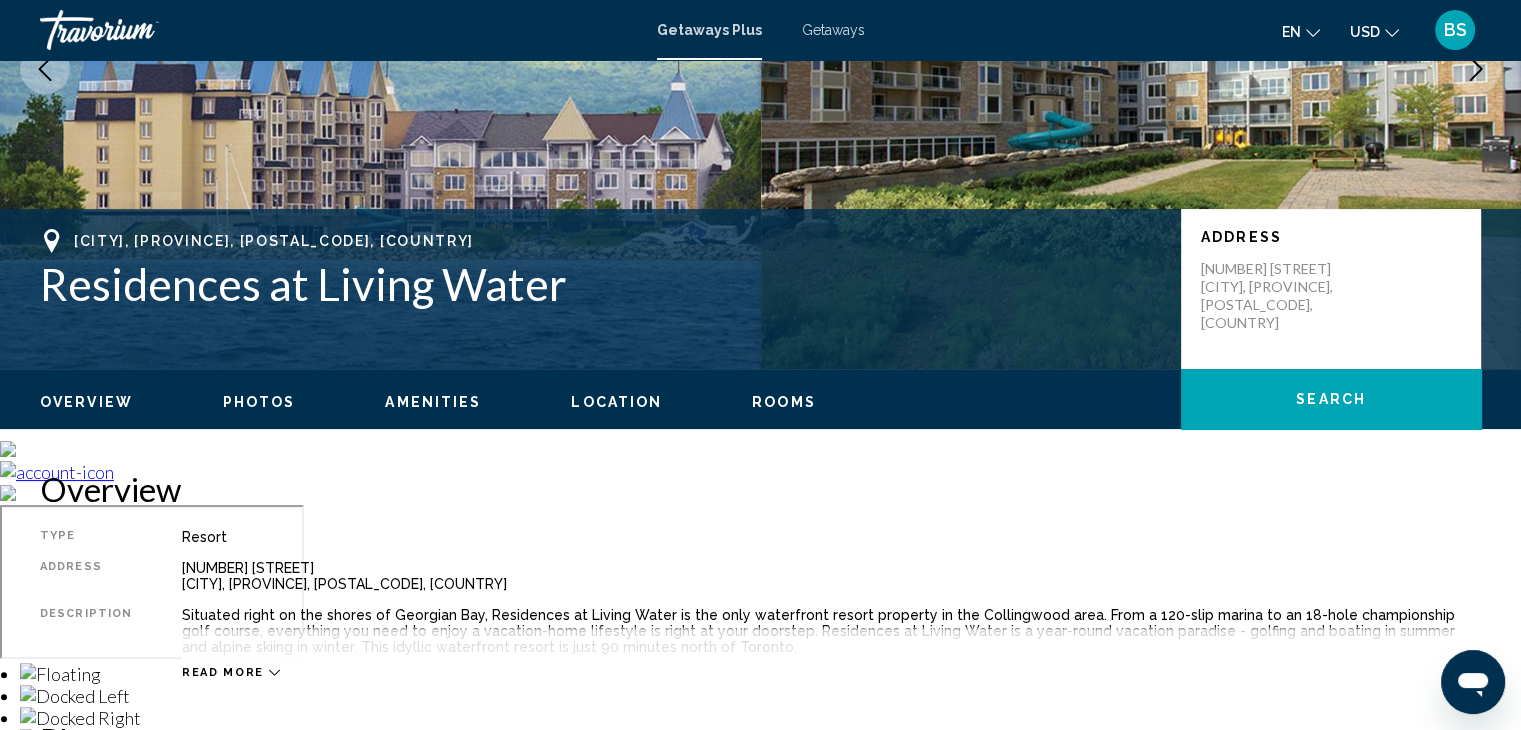 click on "Overview" at bounding box center (86, 402) 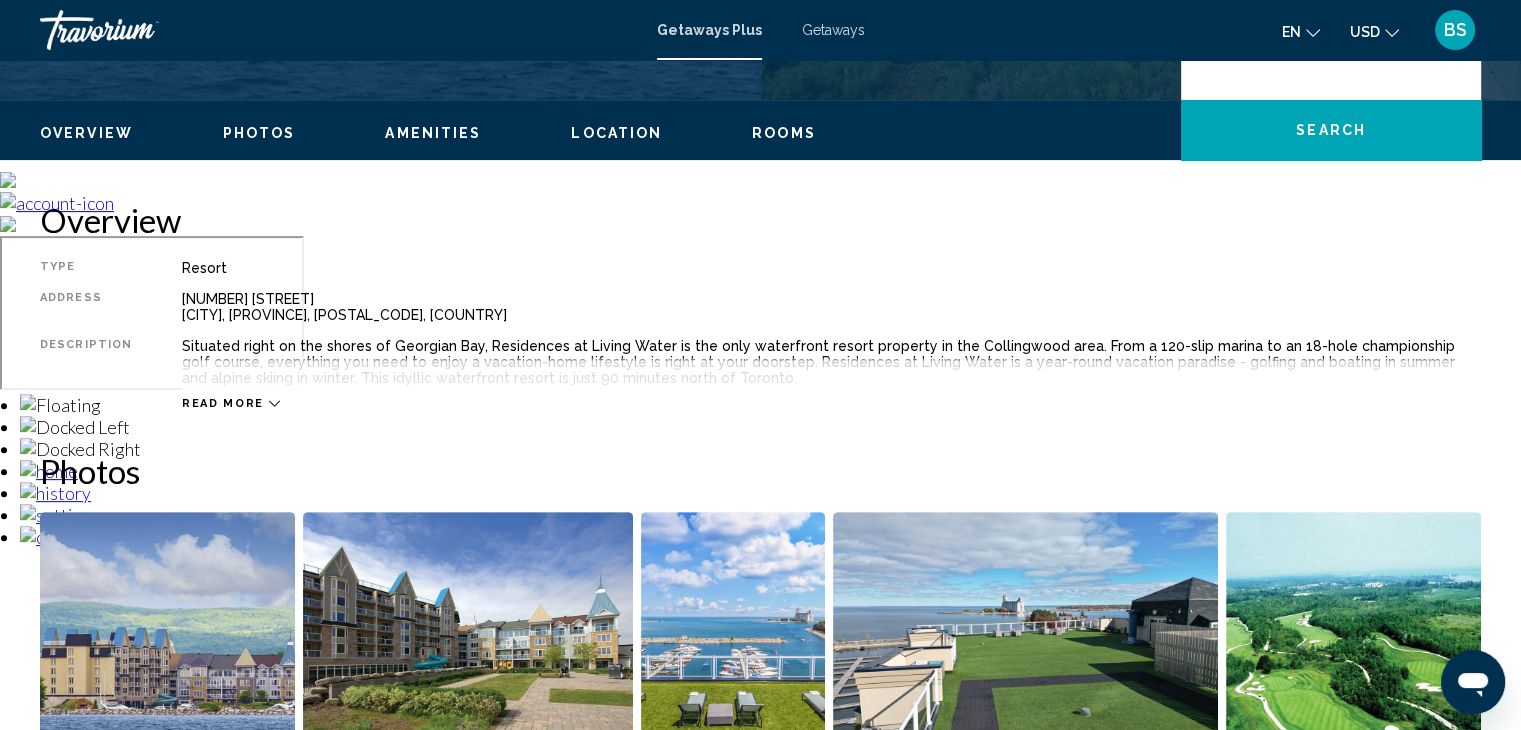 scroll, scrollTop: 640, scrollLeft: 0, axis: vertical 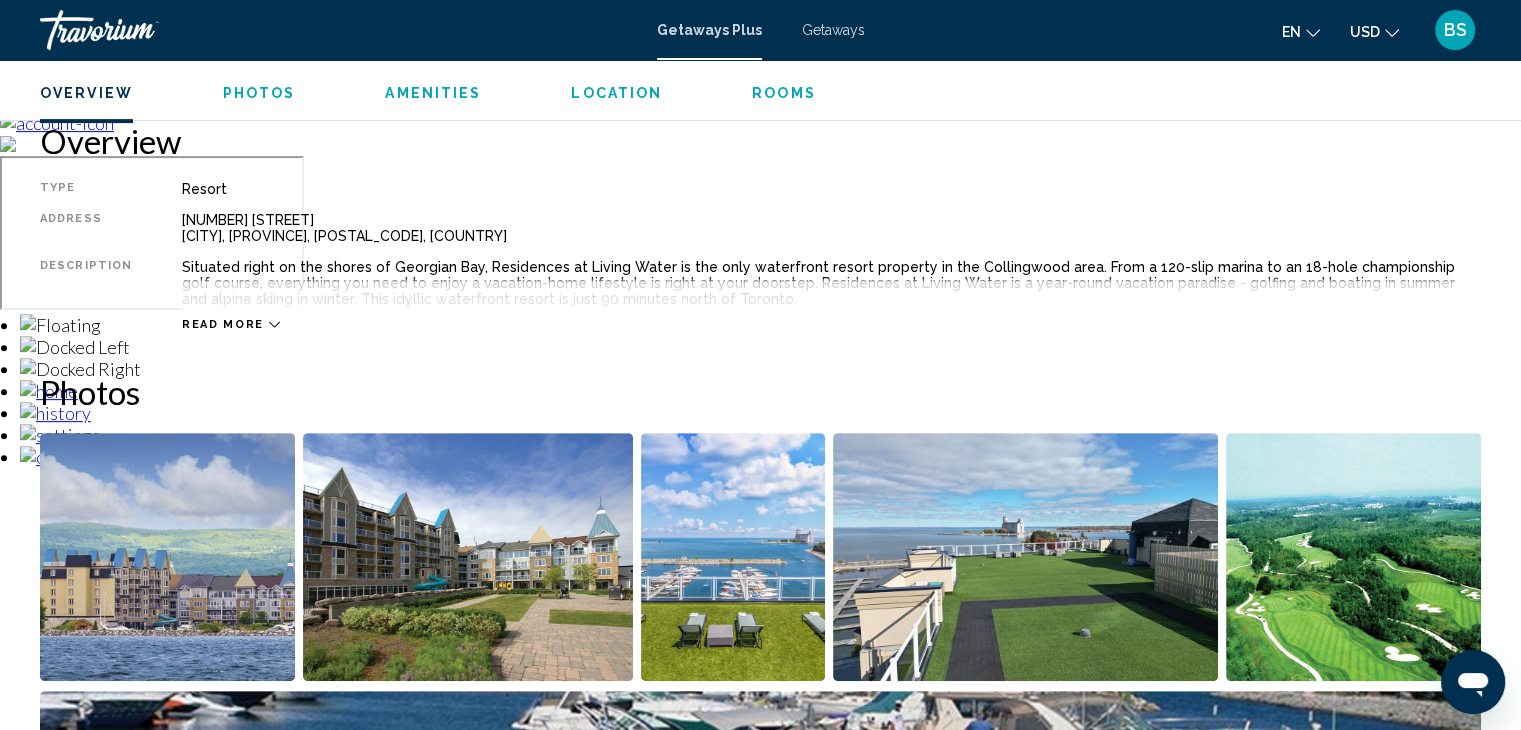 click on "Read more" at bounding box center [231, 324] 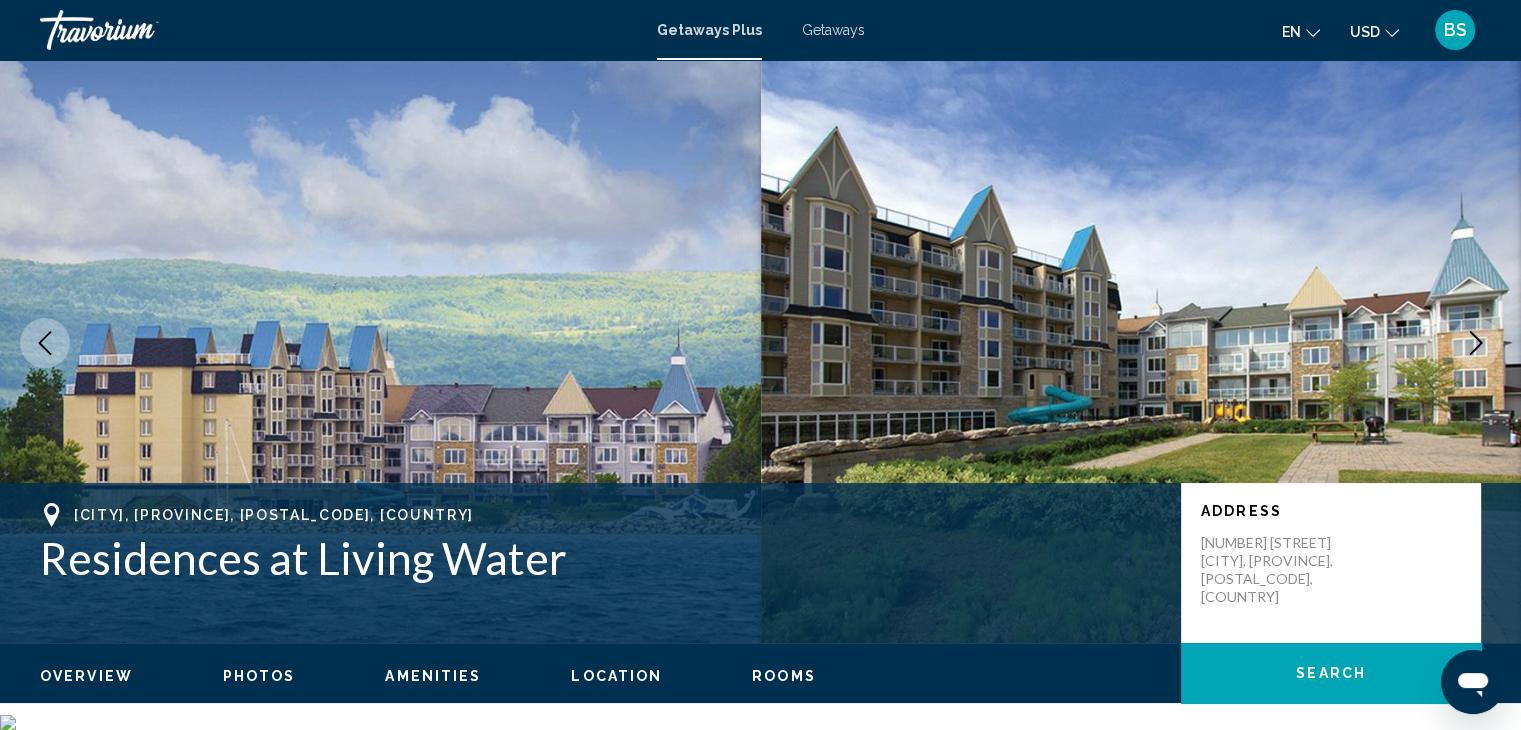 scroll, scrollTop: 0, scrollLeft: 0, axis: both 